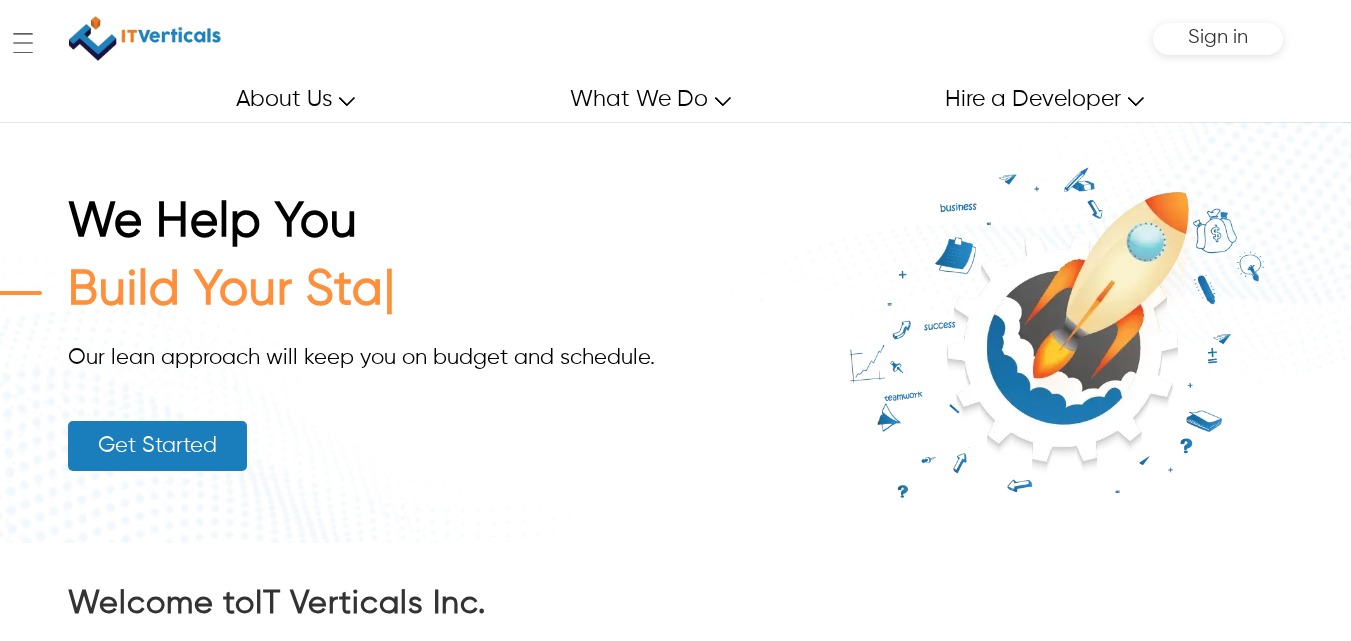 scroll, scrollTop: 0, scrollLeft: 0, axis: both 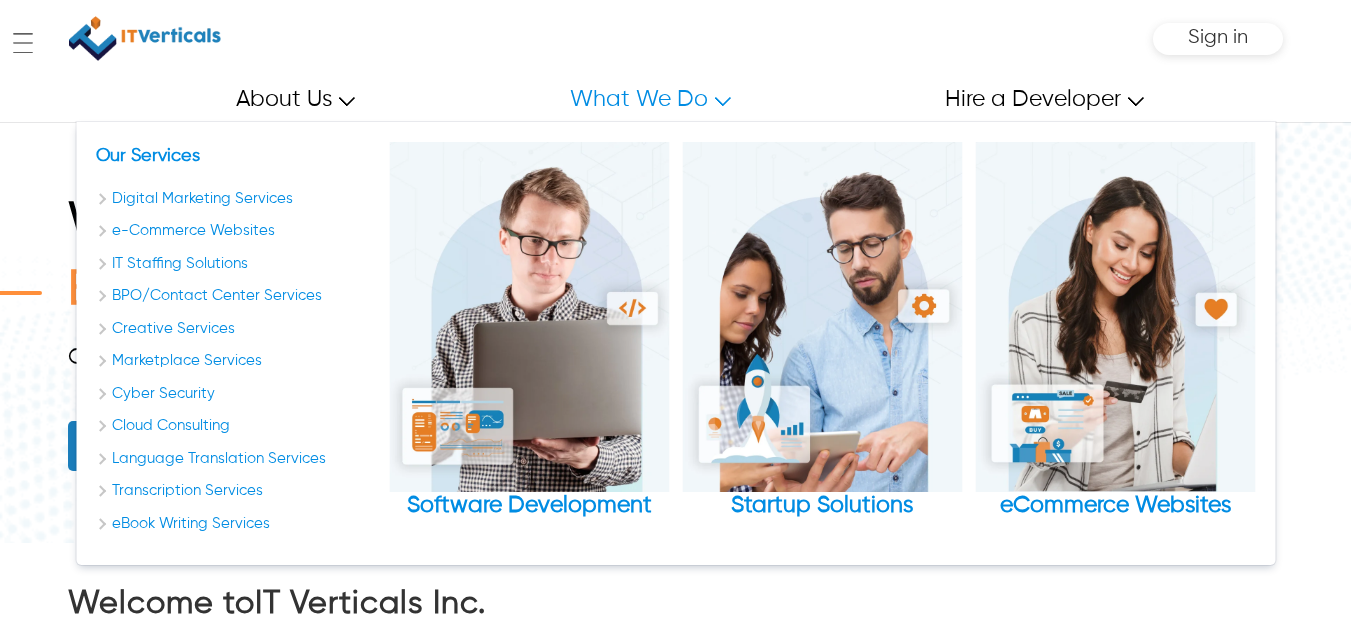 click on "What We Do" at bounding box center [641, 99] 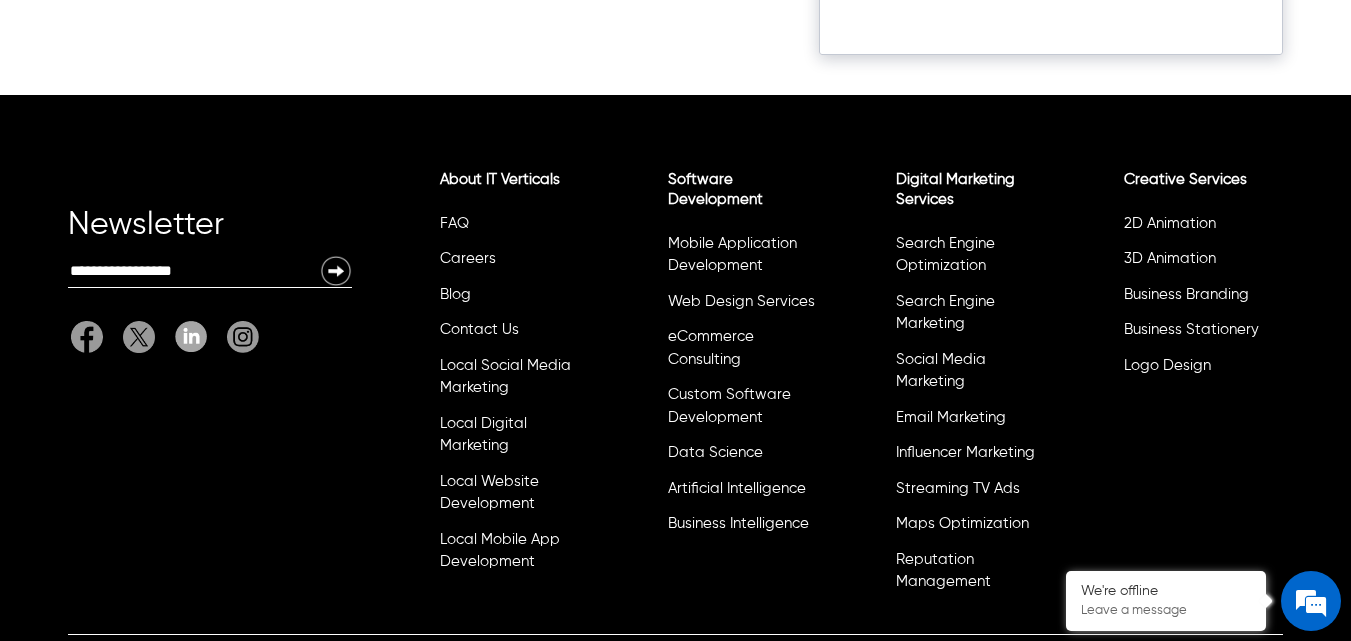 scroll, scrollTop: 13016, scrollLeft: 0, axis: vertical 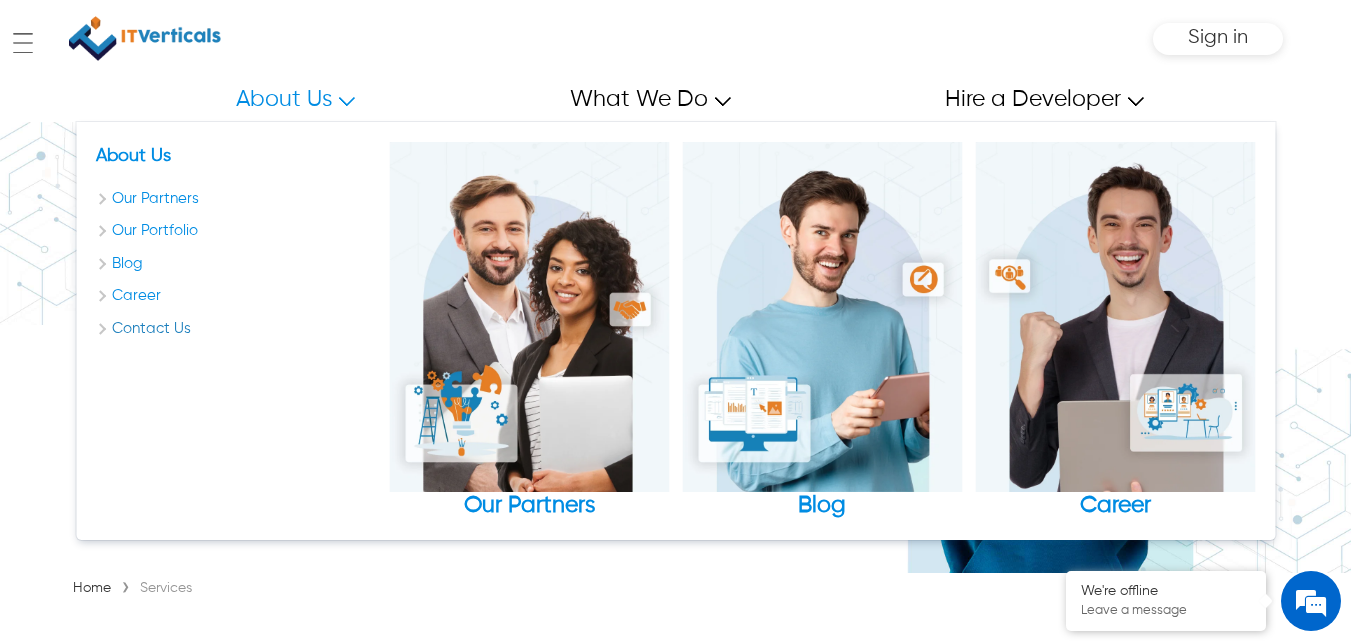 click on "Contact Us" at bounding box center [236, 329] 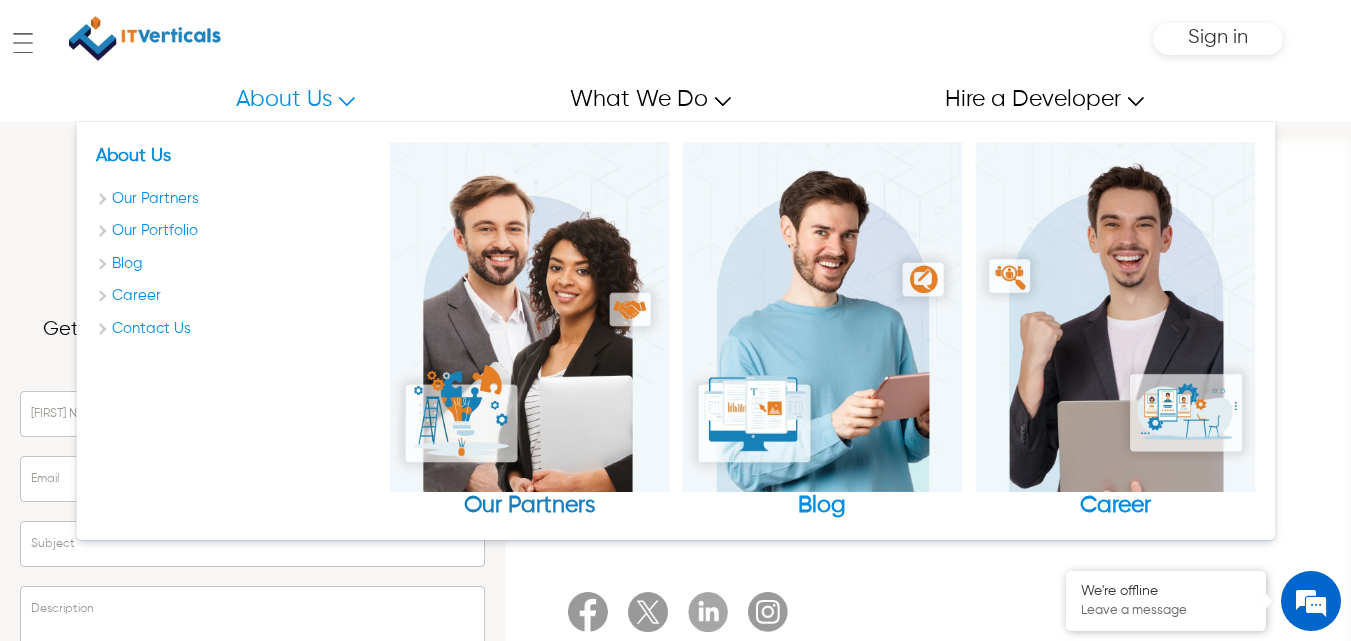click at bounding box center [529, 317] 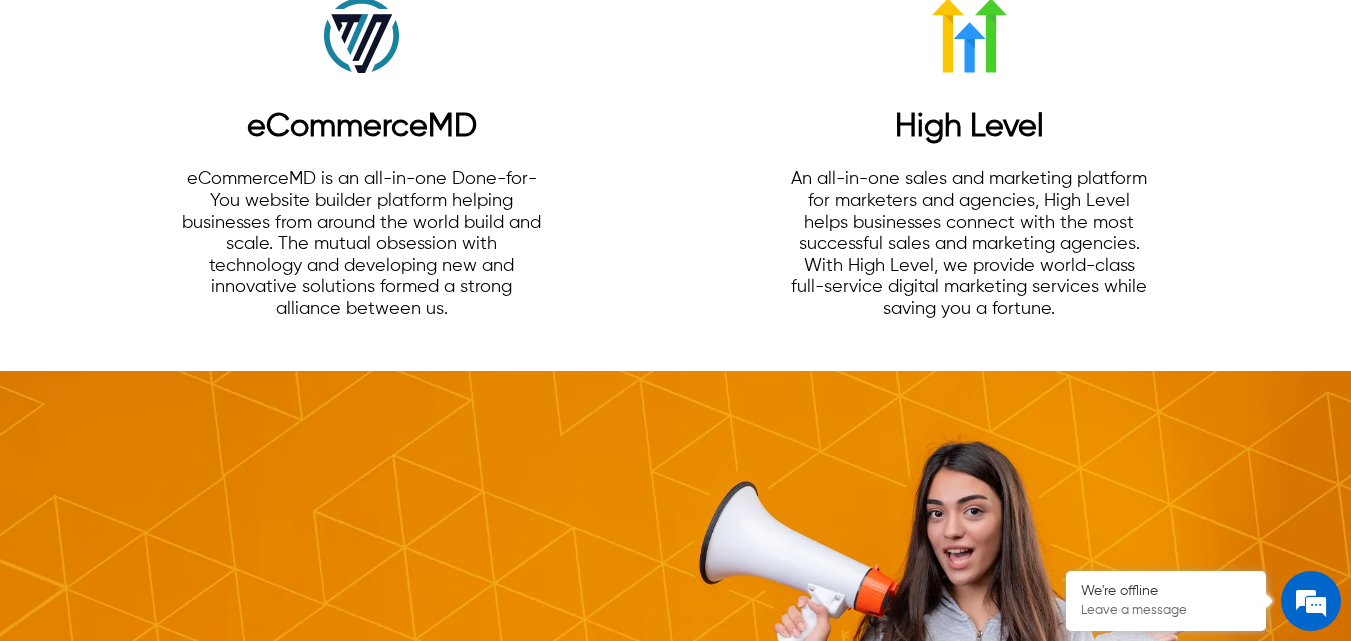 scroll, scrollTop: 2000, scrollLeft: 0, axis: vertical 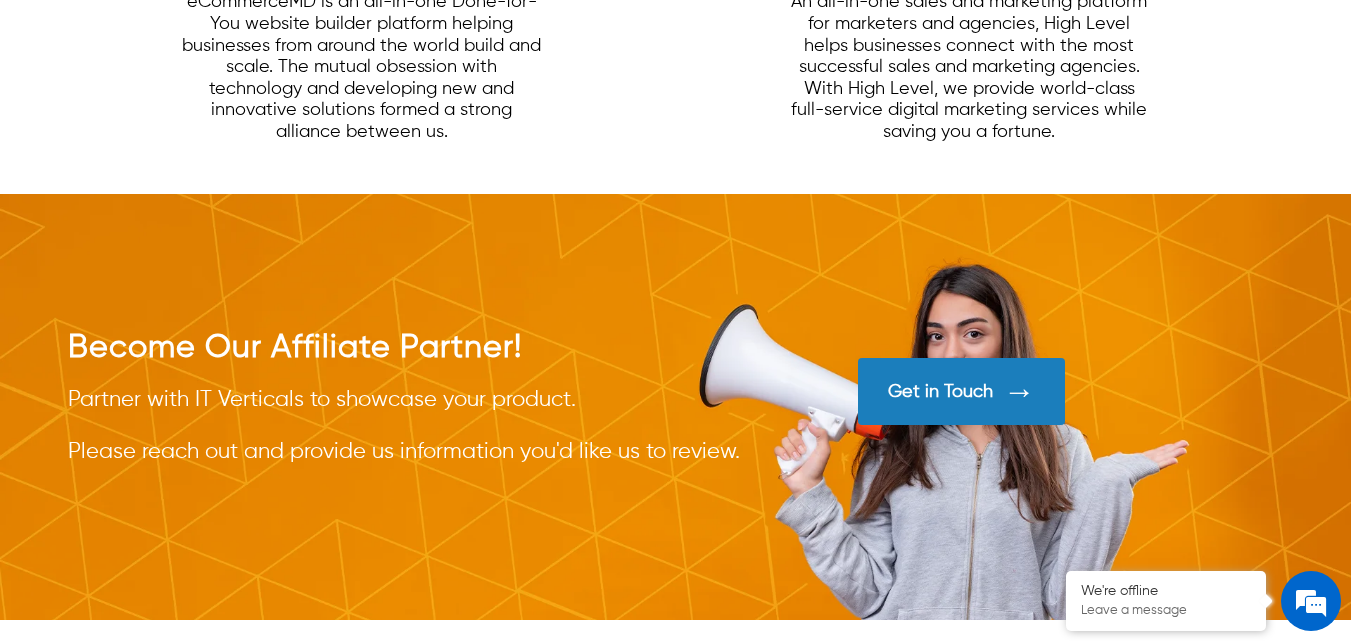click on "Partner with IT Verticals to showcase your product.  Please reach out and provide us information you'd like us to review." at bounding box center [433, 426] 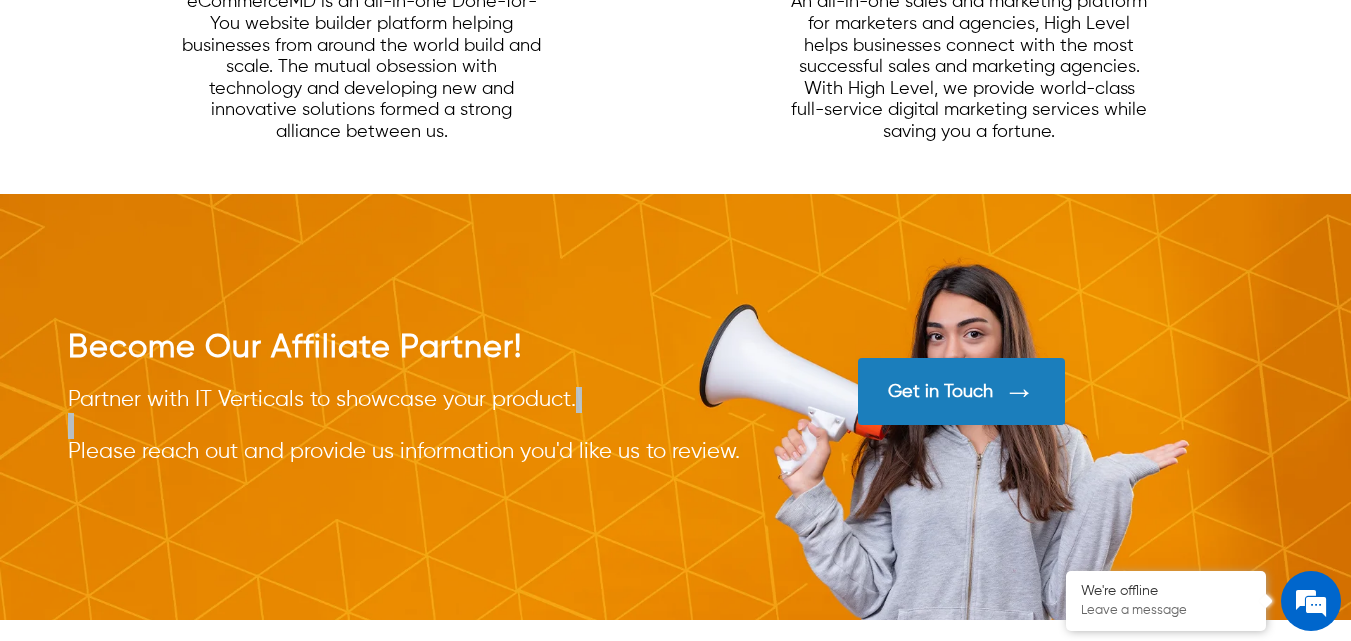 click on "Partner with IT Verticals to showcase your product.  Please reach out and provide us information you'd like us to review." at bounding box center [433, 426] 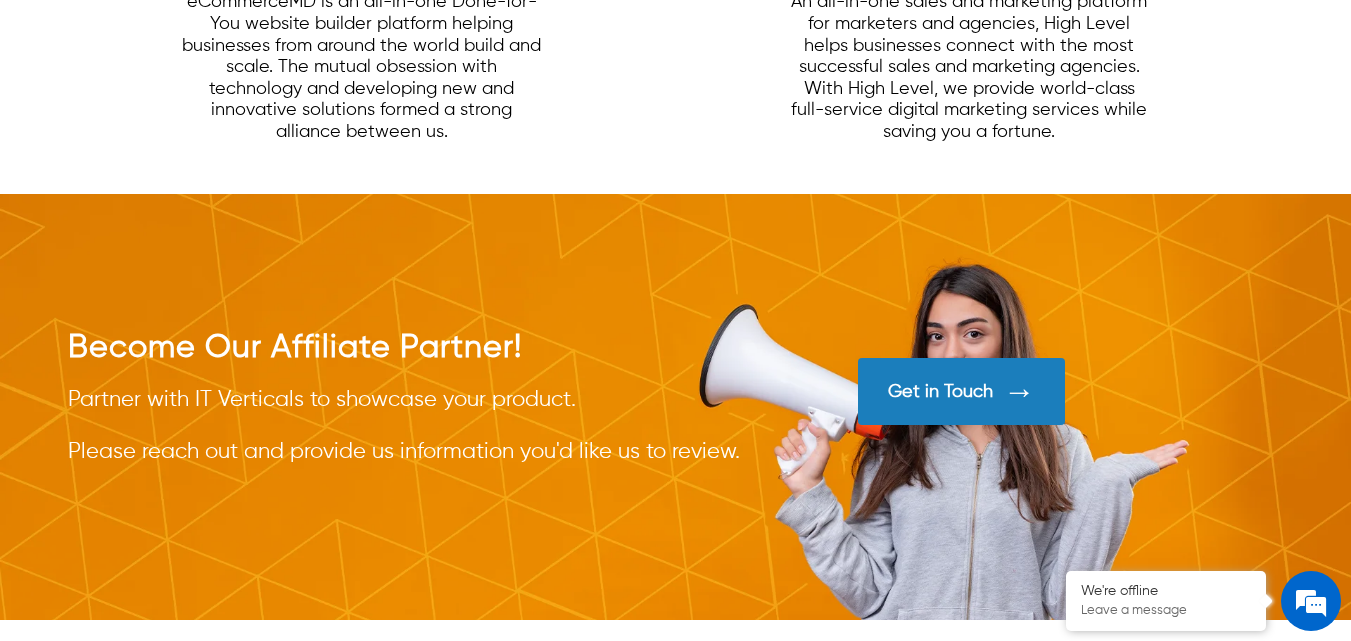 click on "Partner with IT Verticals to showcase your product.  Please reach out and provide us information you'd like us to review." at bounding box center (433, 426) 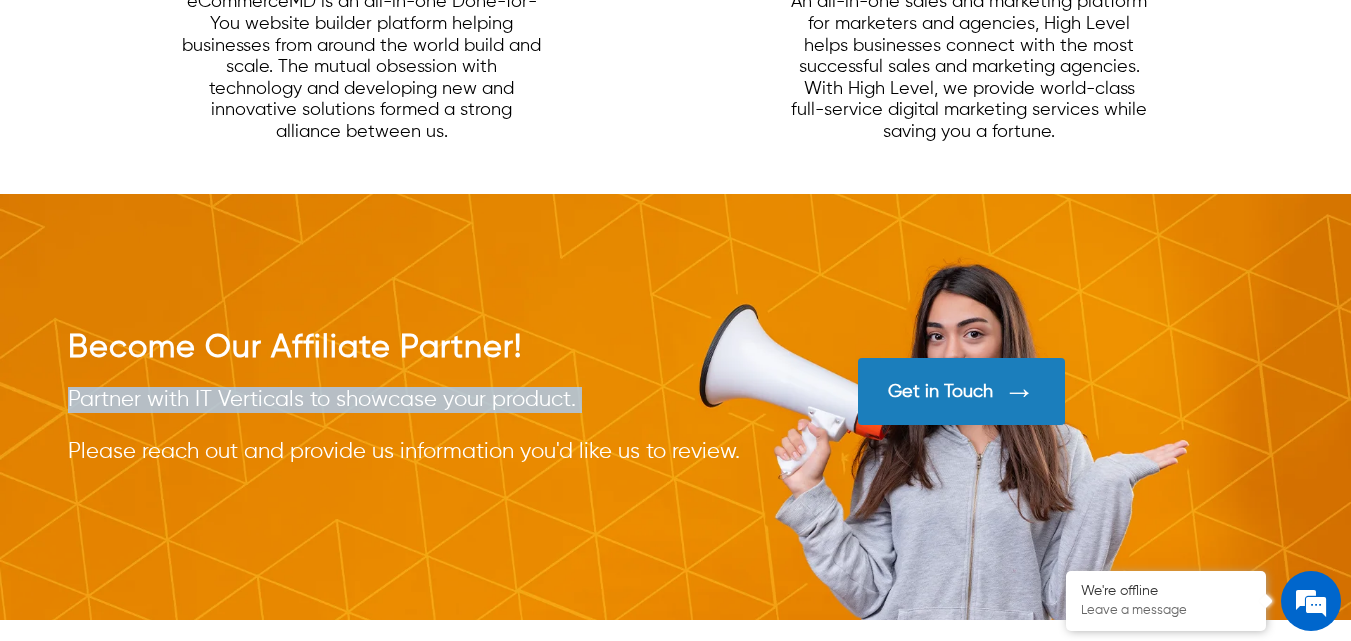 click on "Partner with IT Verticals to showcase your product.  Please reach out and provide us information you'd like us to review." at bounding box center [433, 426] 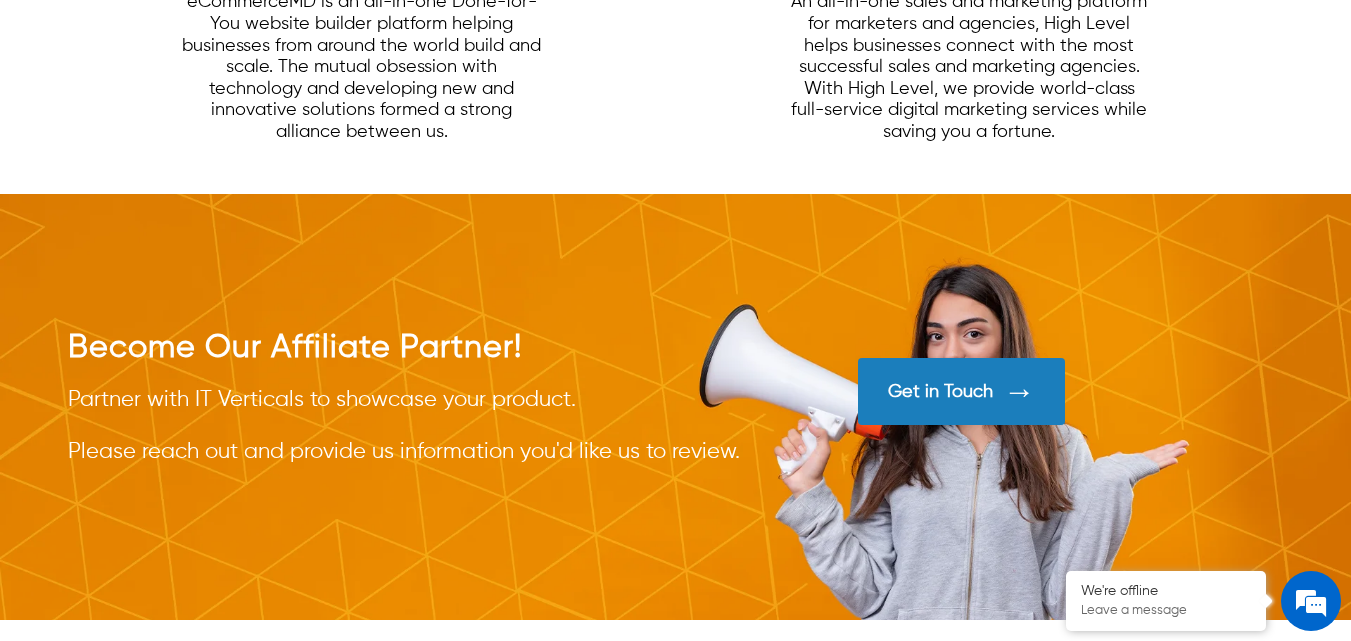 click at bounding box center [675, 407] 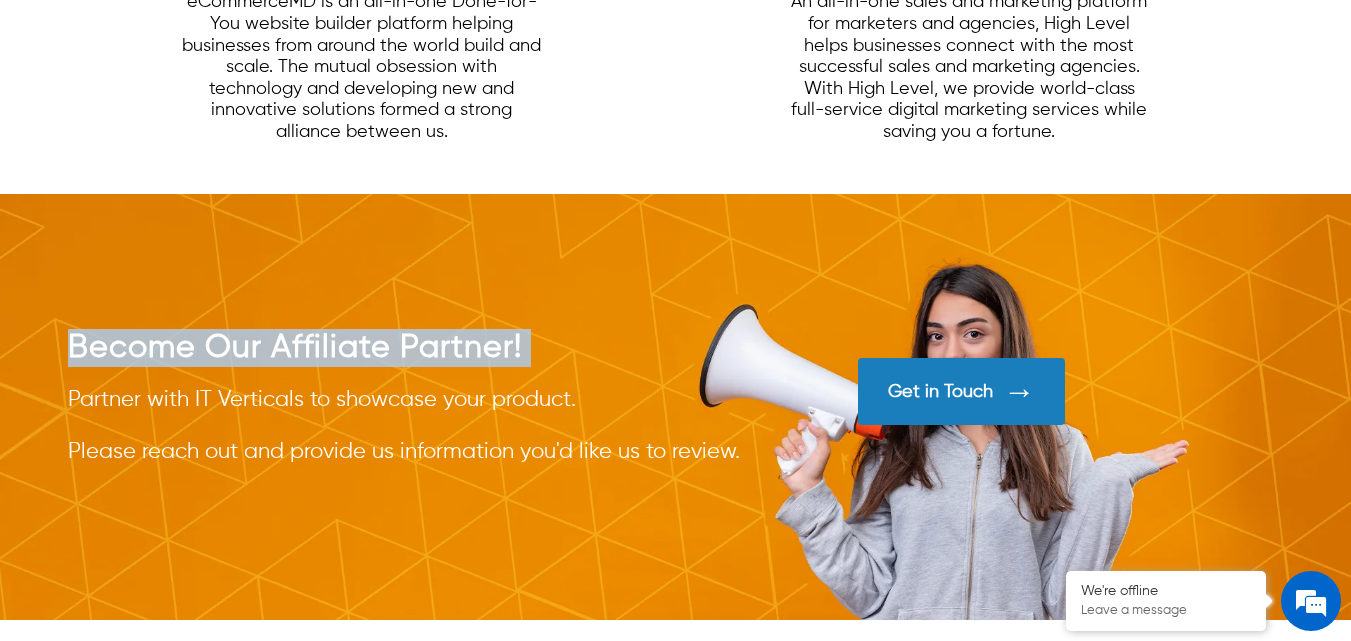 drag, startPoint x: 538, startPoint y: 323, endPoint x: 521, endPoint y: 340, distance: 24.04163 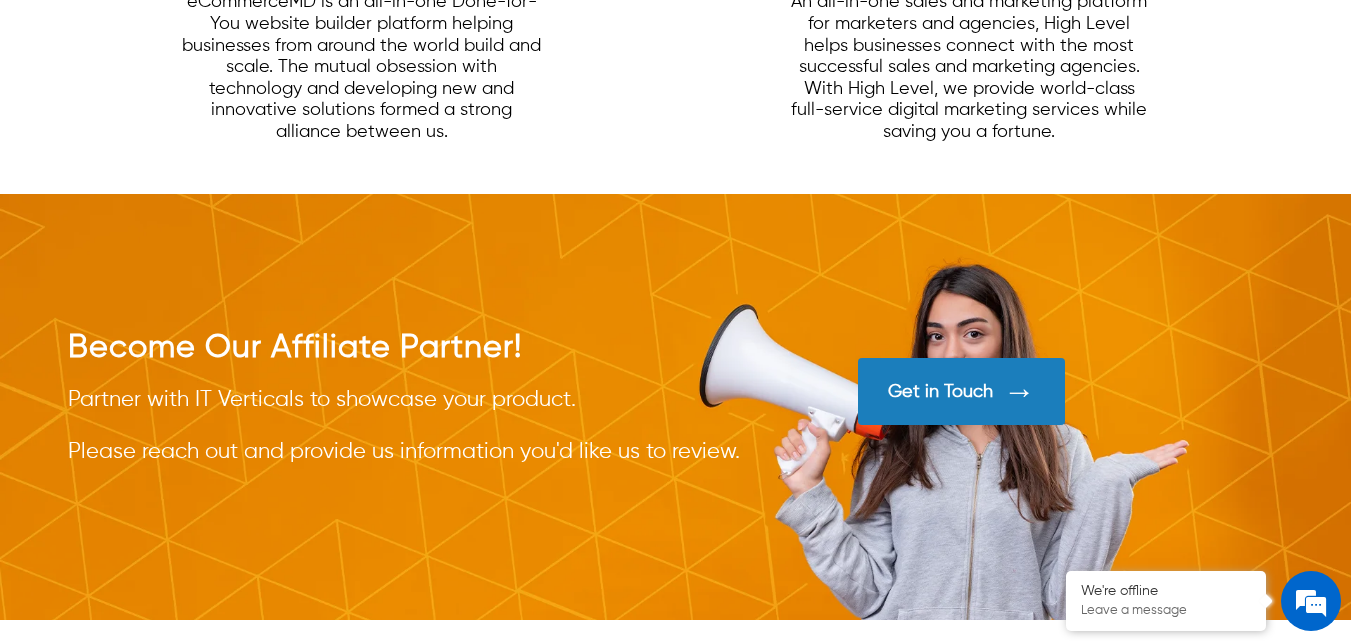 click on "Partner with IT Verticals to showcase your product.  Please reach out and provide us information you'd like us to review." at bounding box center (433, 426) 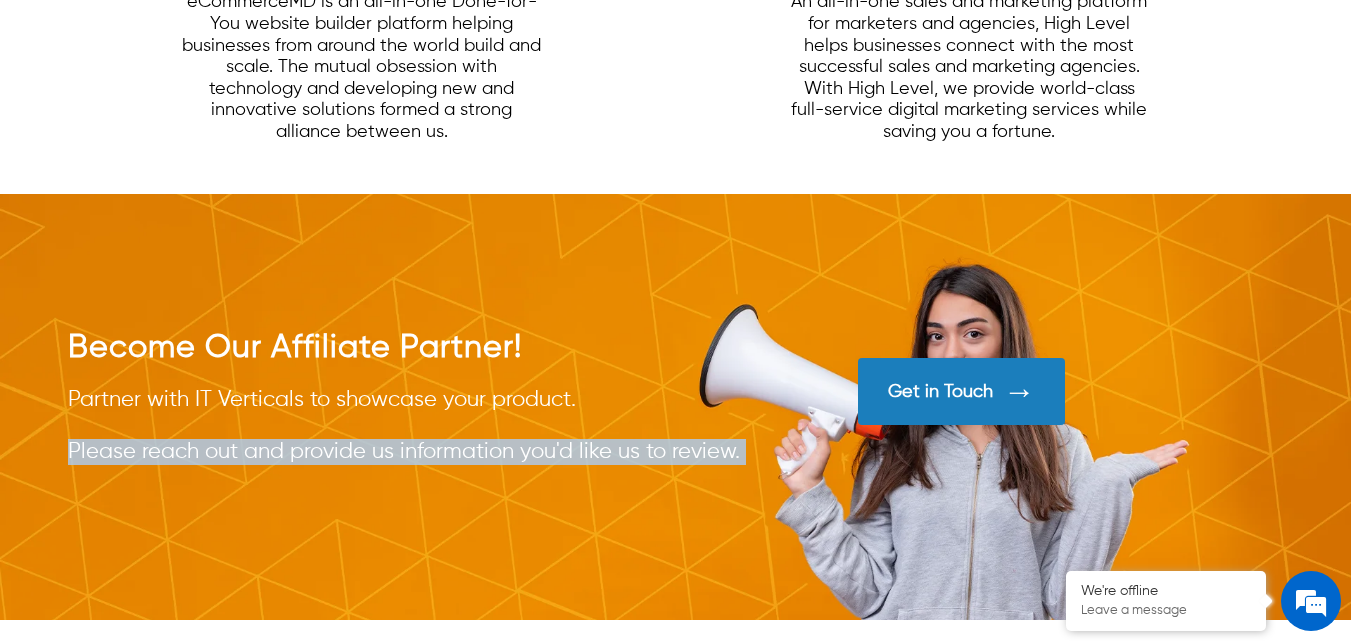 click on "Partner with IT Verticals to showcase your product.  Please reach out and provide us information you'd like us to review." at bounding box center (433, 426) 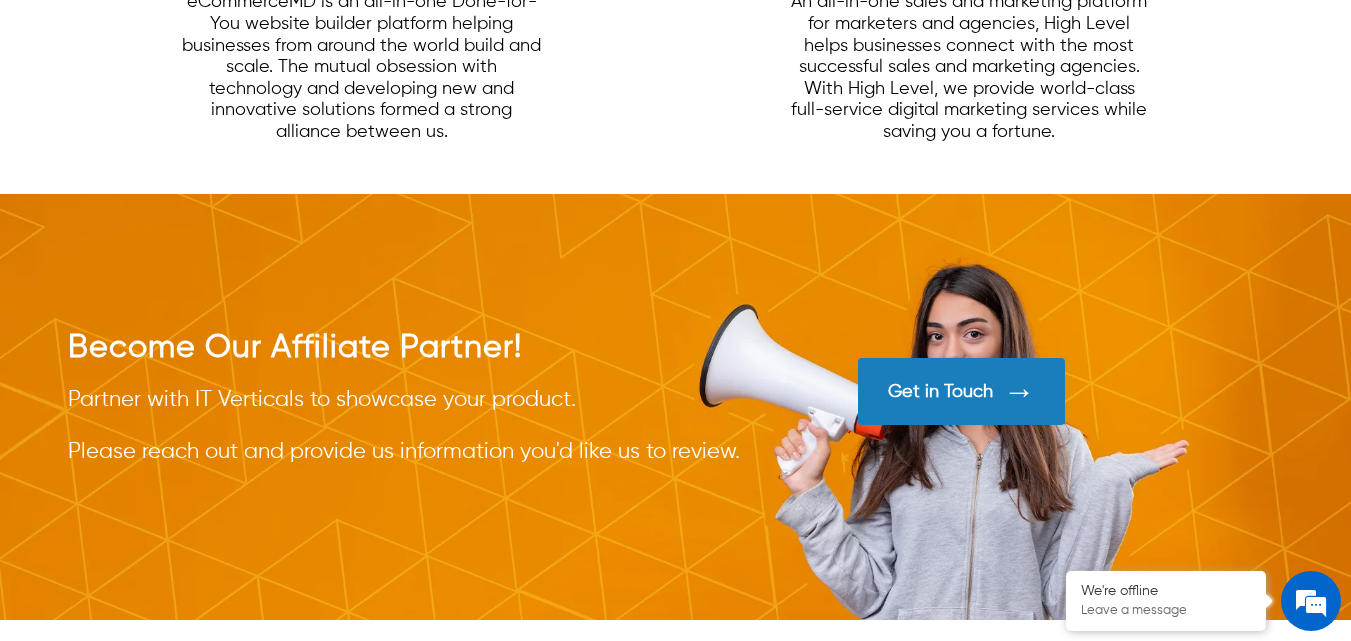 click on "Partner with IT Verticals to showcase your product.  Please reach out and provide us information you'd like us to review." at bounding box center (433, 426) 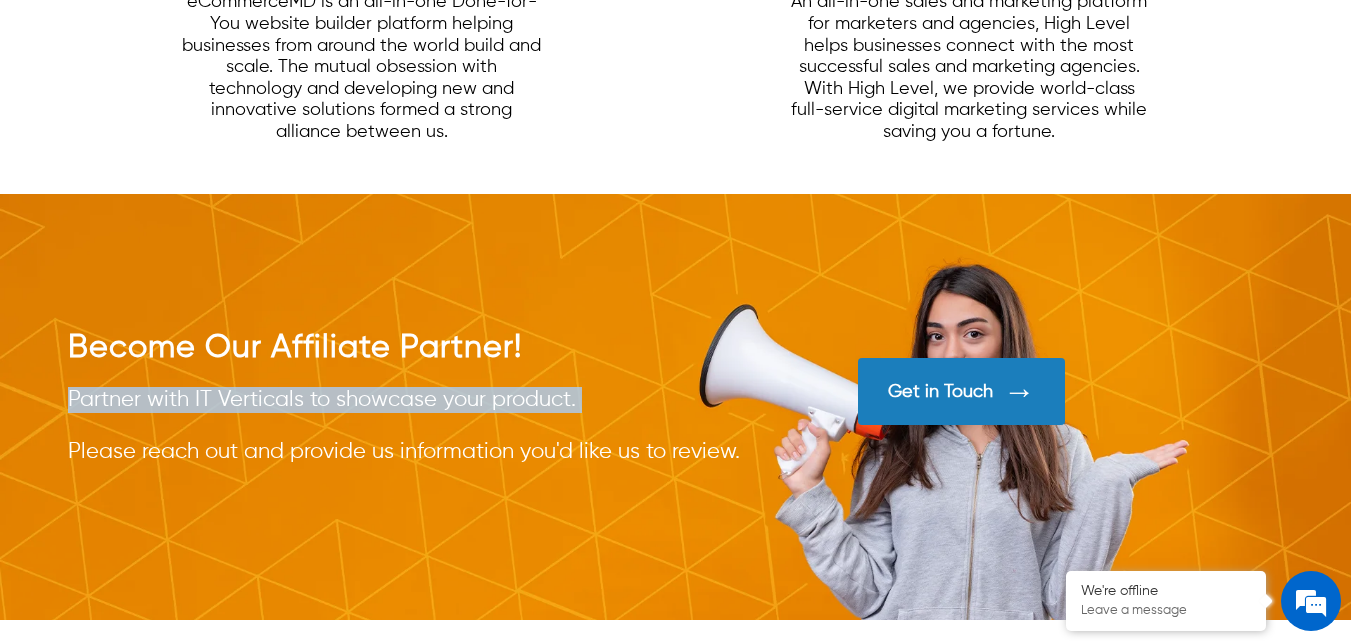 click on "Partner with IT Verticals to showcase your product.  Please reach out and provide us information you'd like us to review." at bounding box center (433, 426) 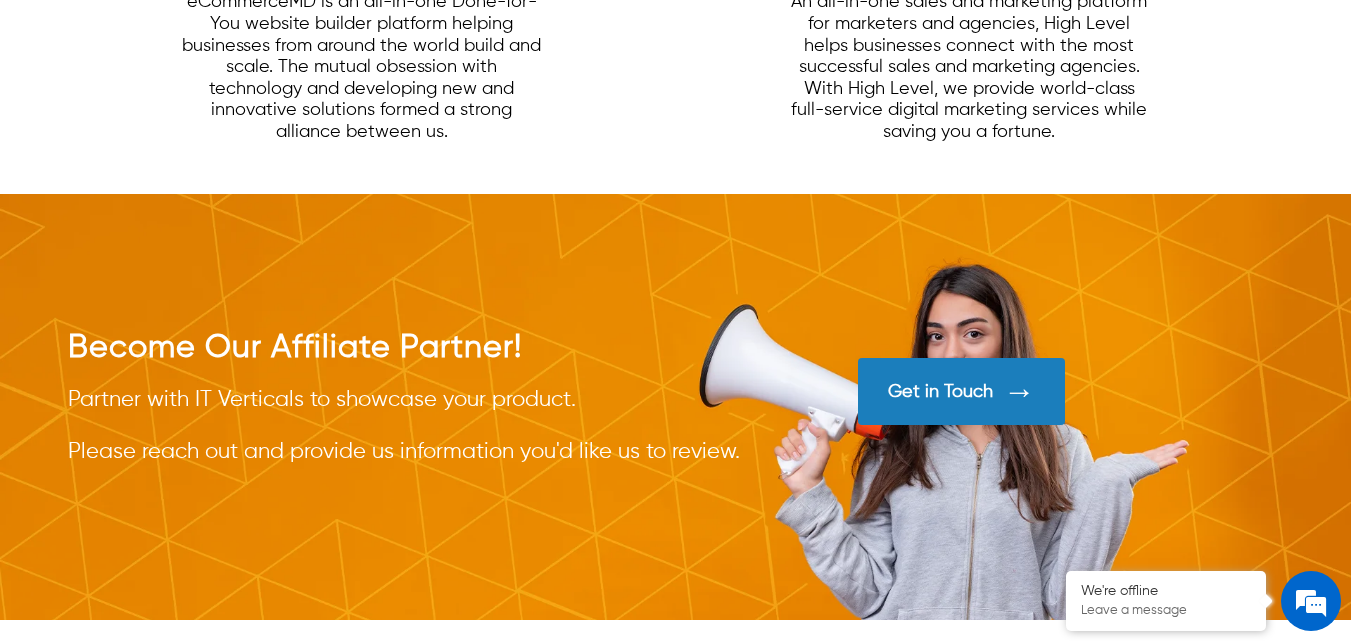 click on "Become Our Affiliate Partner!" at bounding box center [433, 348] 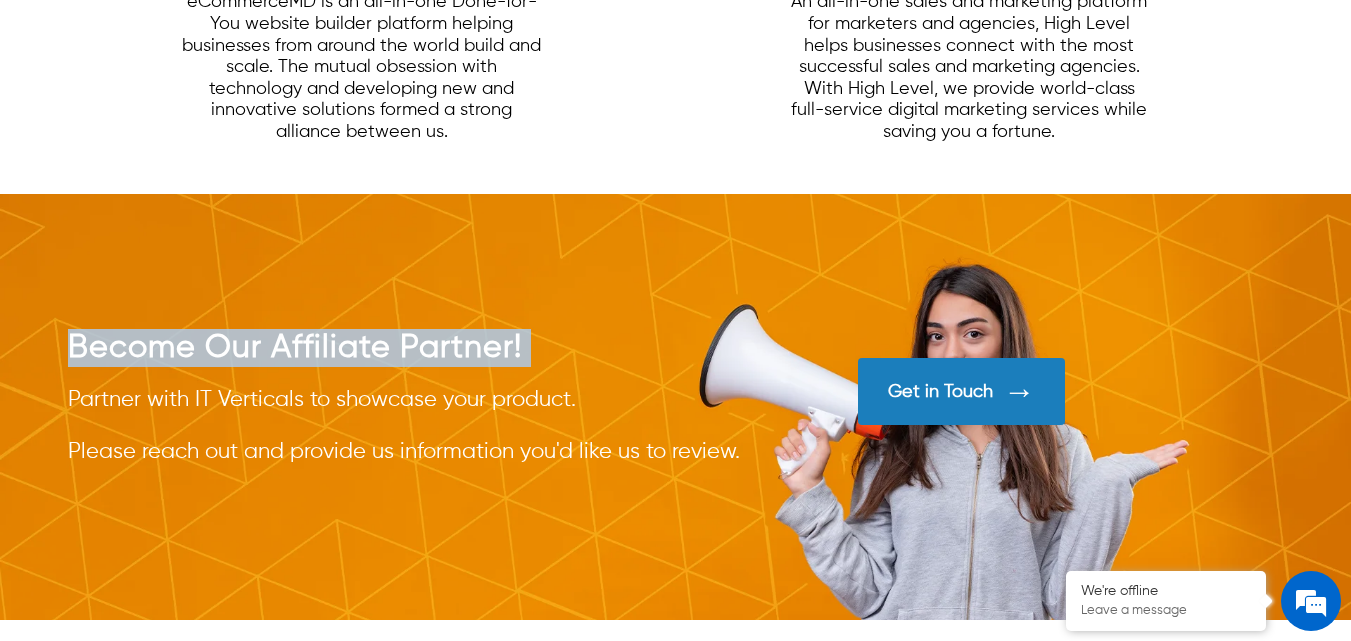 click on "Become Our Affiliate Partner!" at bounding box center (433, 348) 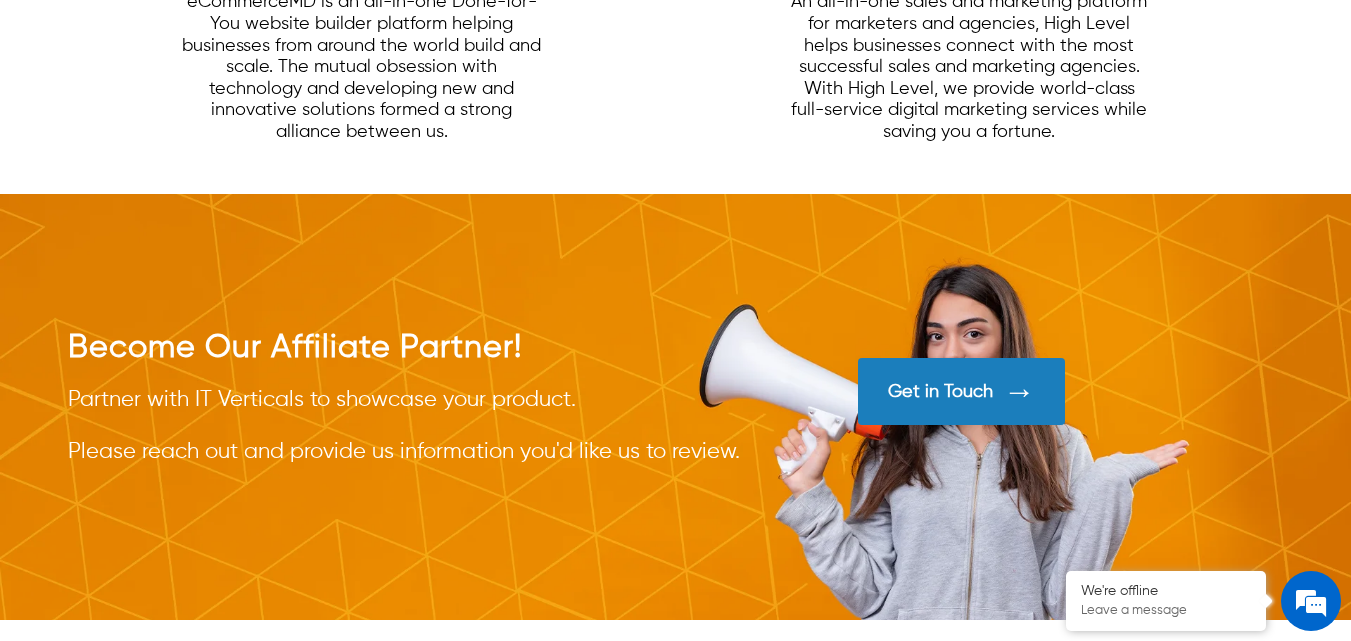 click on "Partner with IT Verticals to showcase your product.  Please reach out and provide us information you'd like us to review." at bounding box center [433, 426] 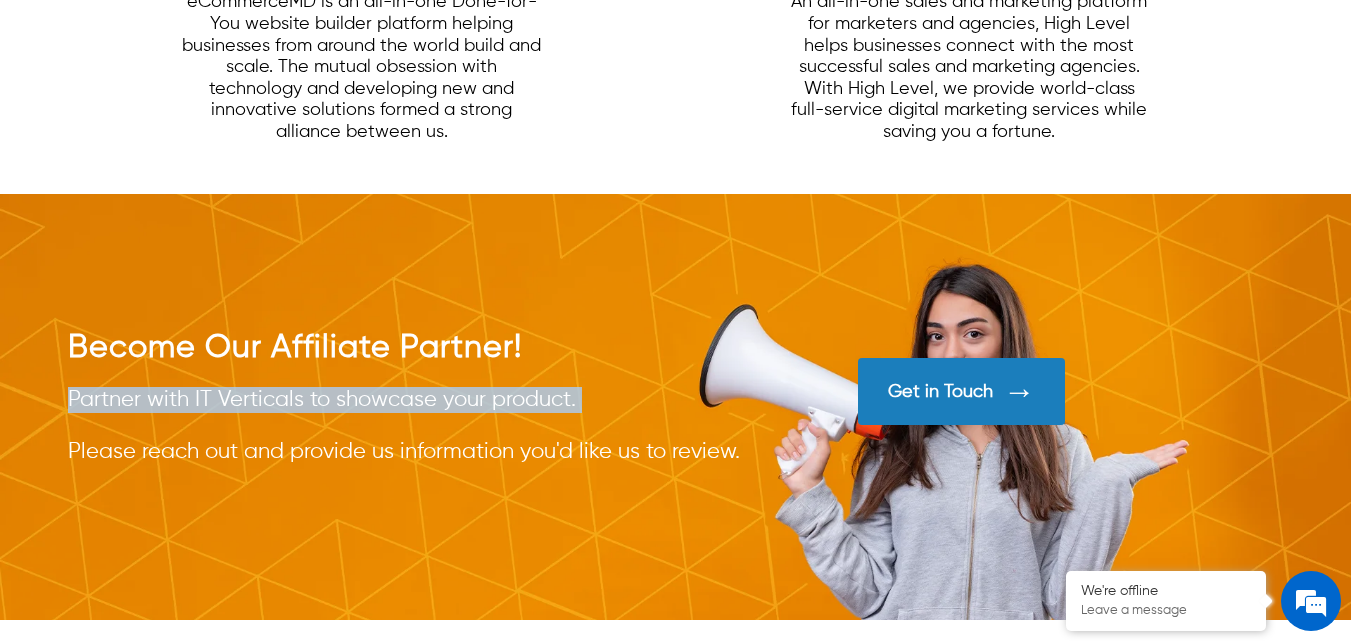 click on "Partner with IT Verticals to showcase your product.  Please reach out and provide us information you'd like us to review." at bounding box center (433, 426) 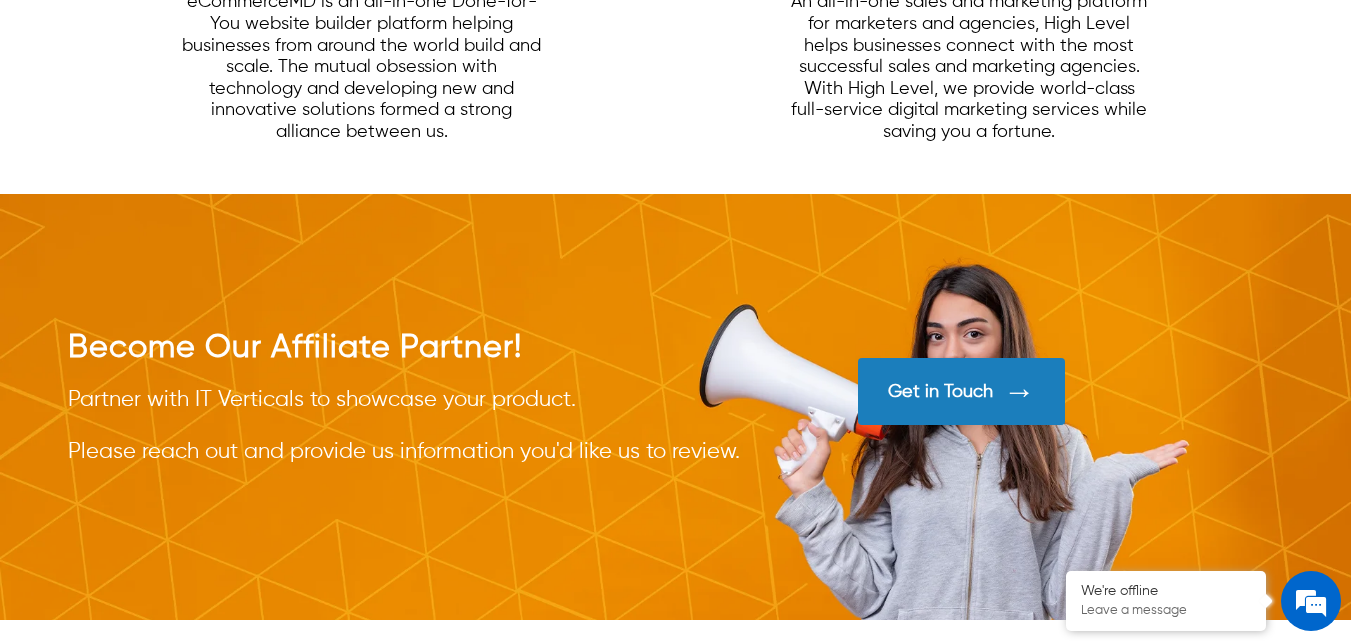 click on "Partner with IT Verticals to showcase your product.  Please reach out and provide us information you'd like us to review." at bounding box center (433, 426) 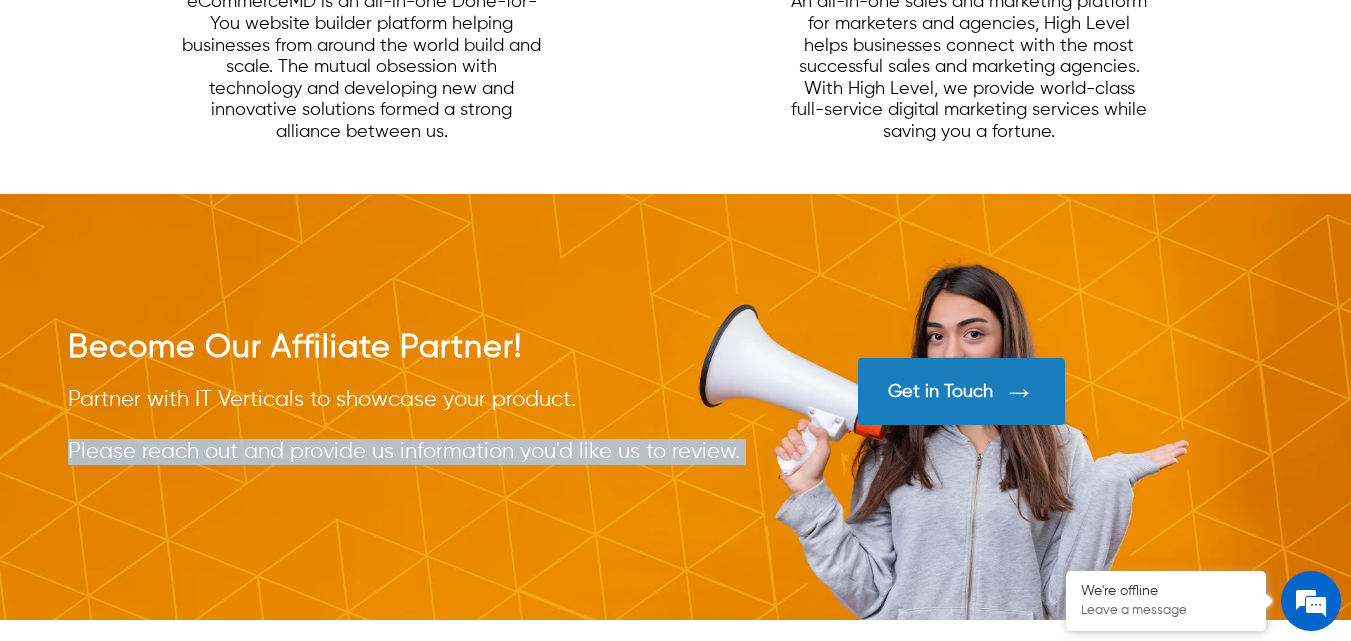 click on "Partner with IT Verticals to showcase your product.  Please reach out and provide us information you'd like us to review." at bounding box center [433, 426] 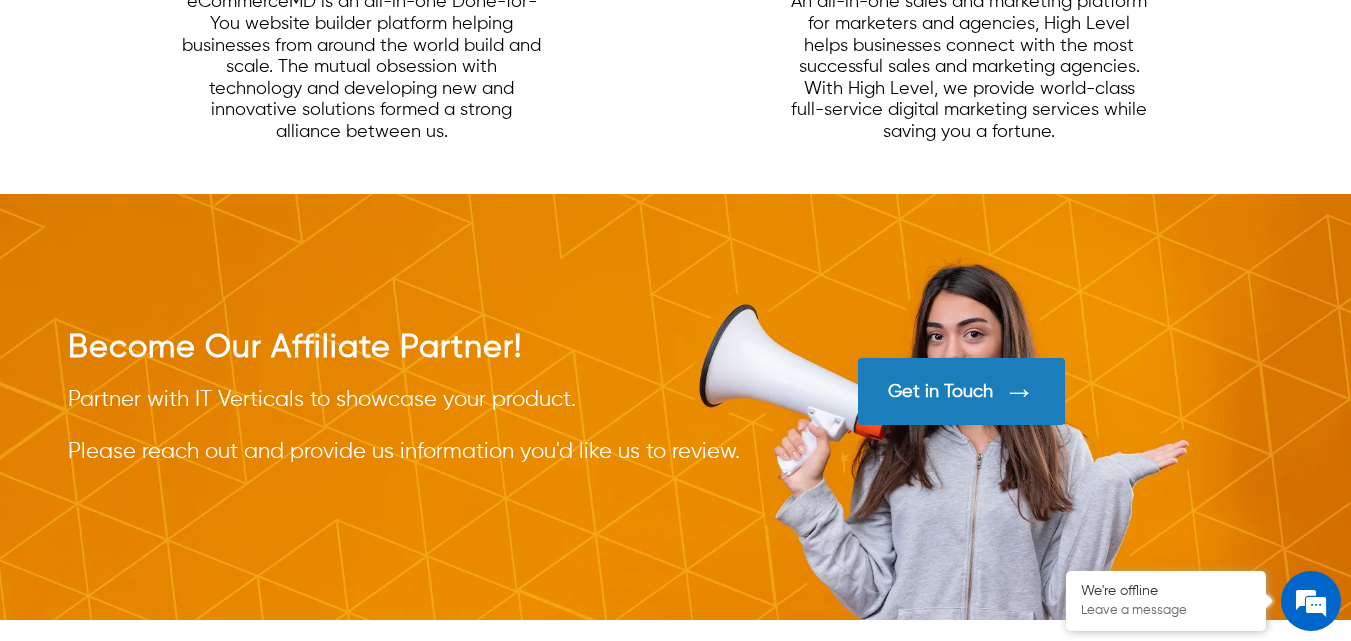click on "Partner with IT Verticals to showcase your product.  Please reach out and provide us information you'd like us to review." at bounding box center [433, 426] 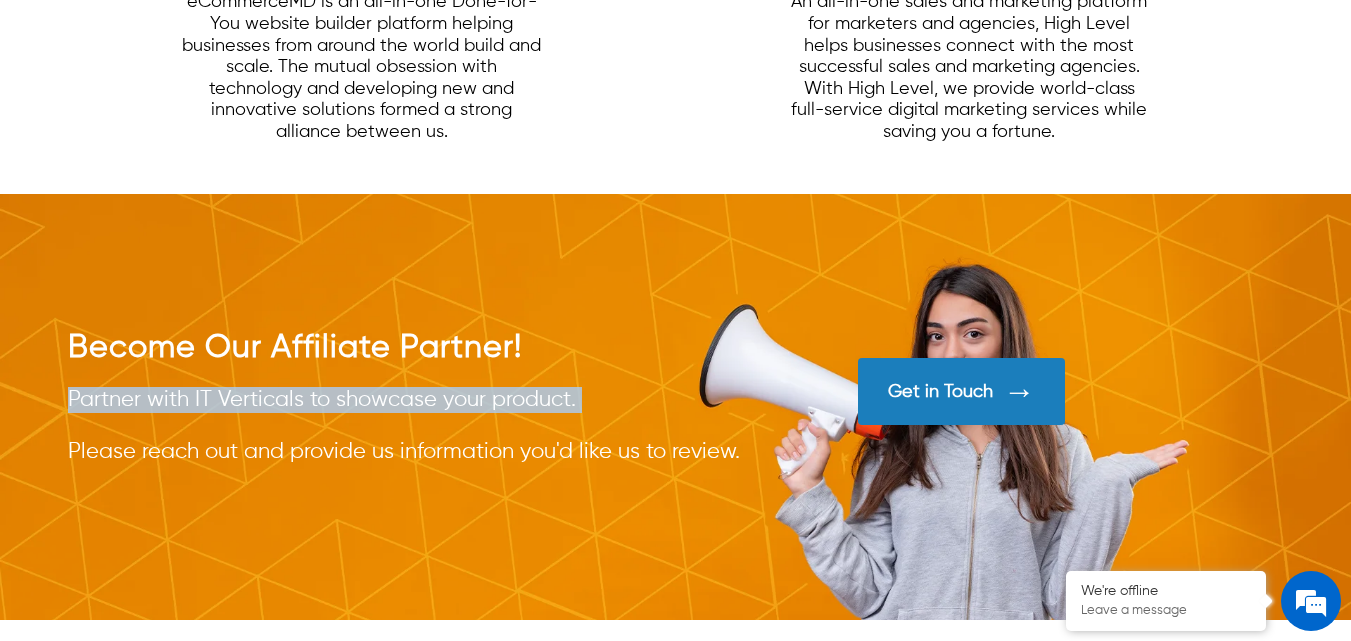 click on "Partner with IT Verticals to showcase your product.  Please reach out and provide us information you'd like us to review." at bounding box center [433, 426] 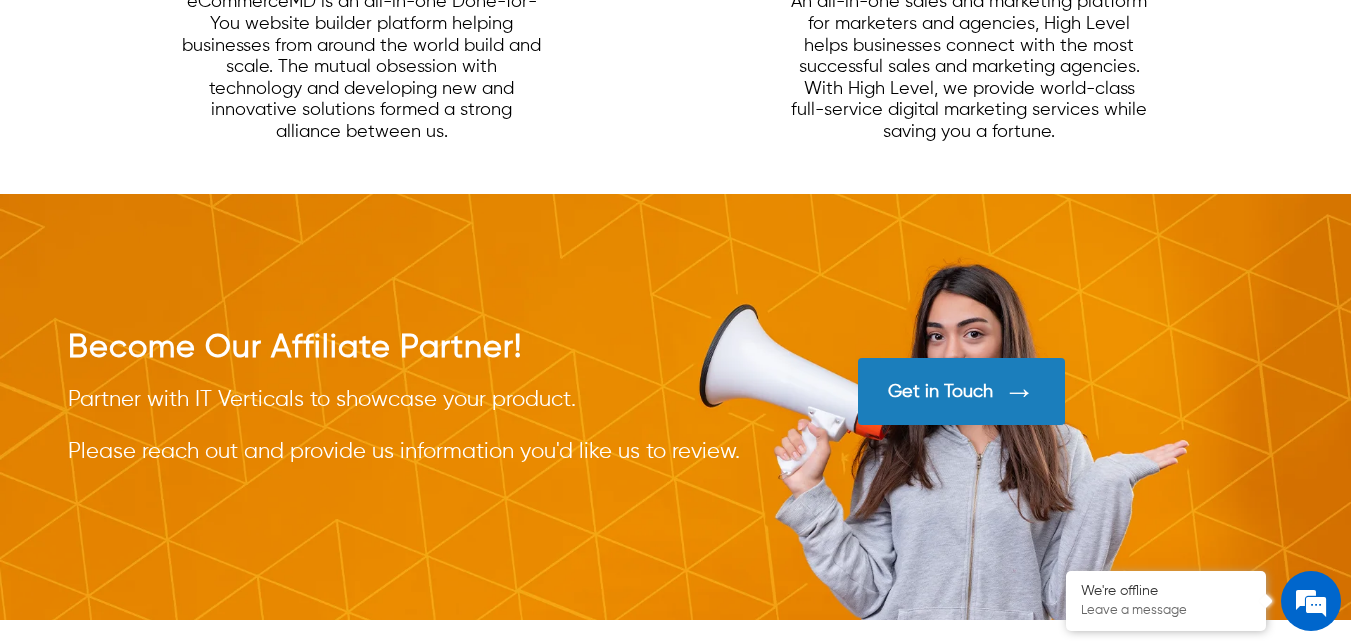 click on "Become Our Affiliate Partner!" at bounding box center (433, 348) 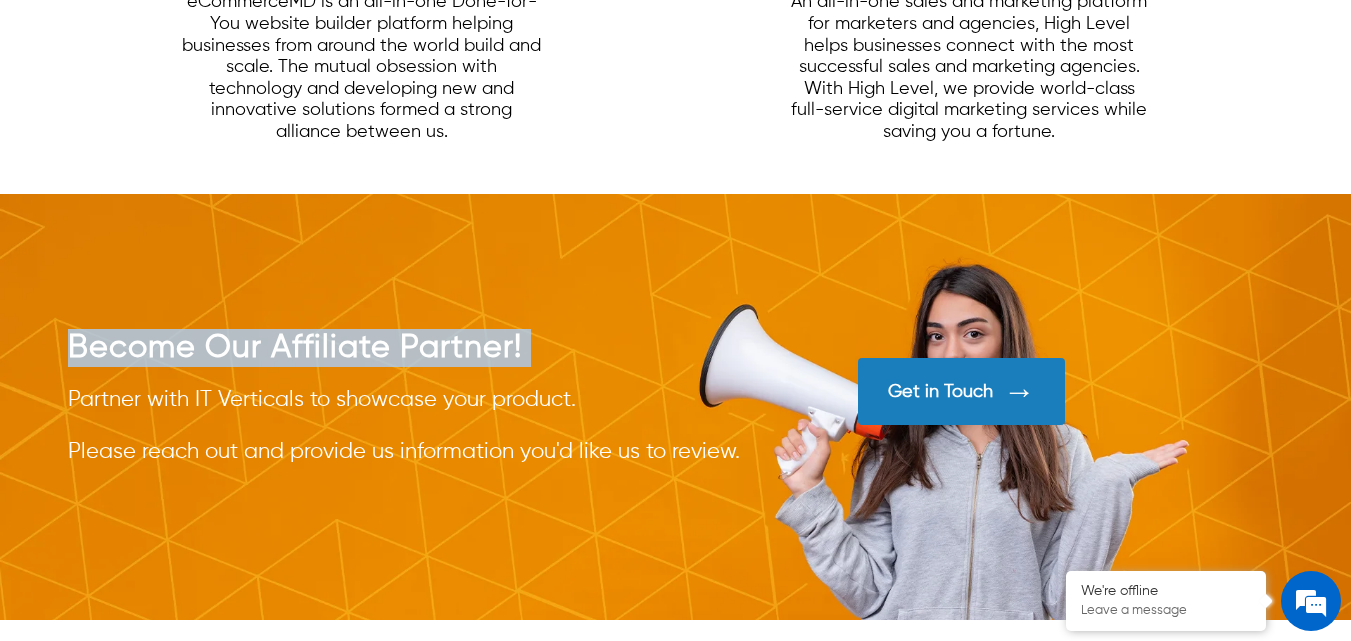 click on "Become Our Affiliate Partner!" at bounding box center [433, 348] 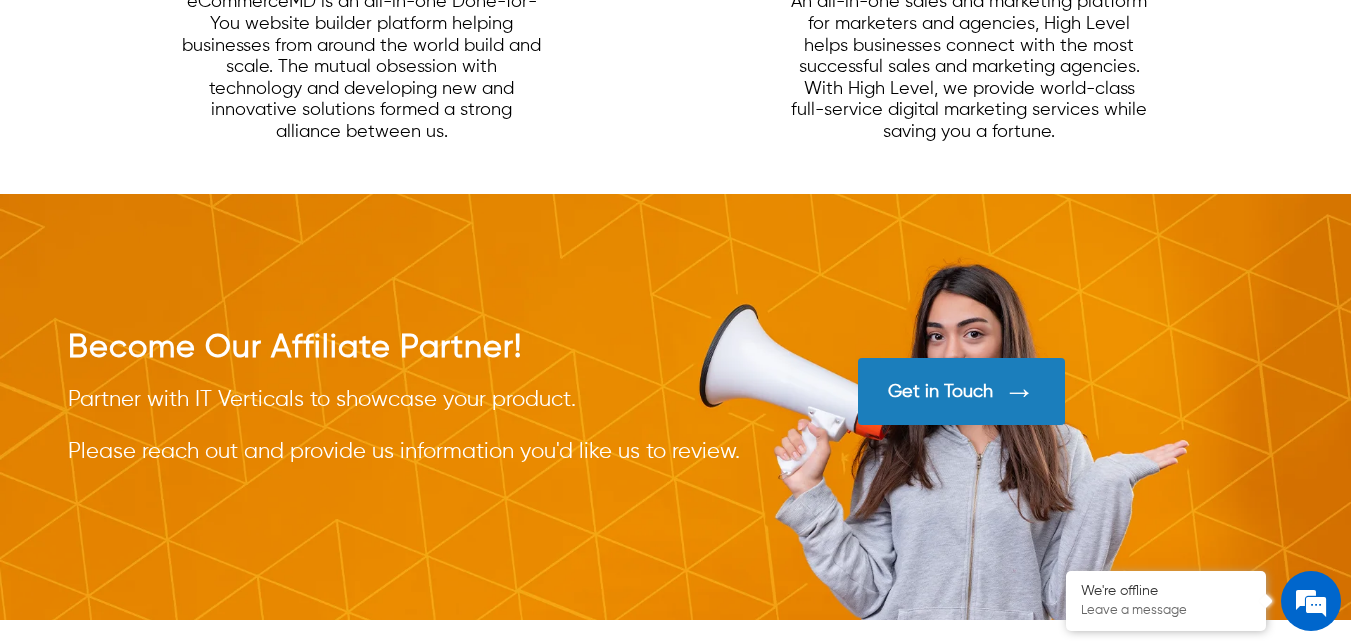 click on "Partner with IT Verticals to showcase your product.  Please reach out and provide us information you'd like us to review." at bounding box center (433, 426) 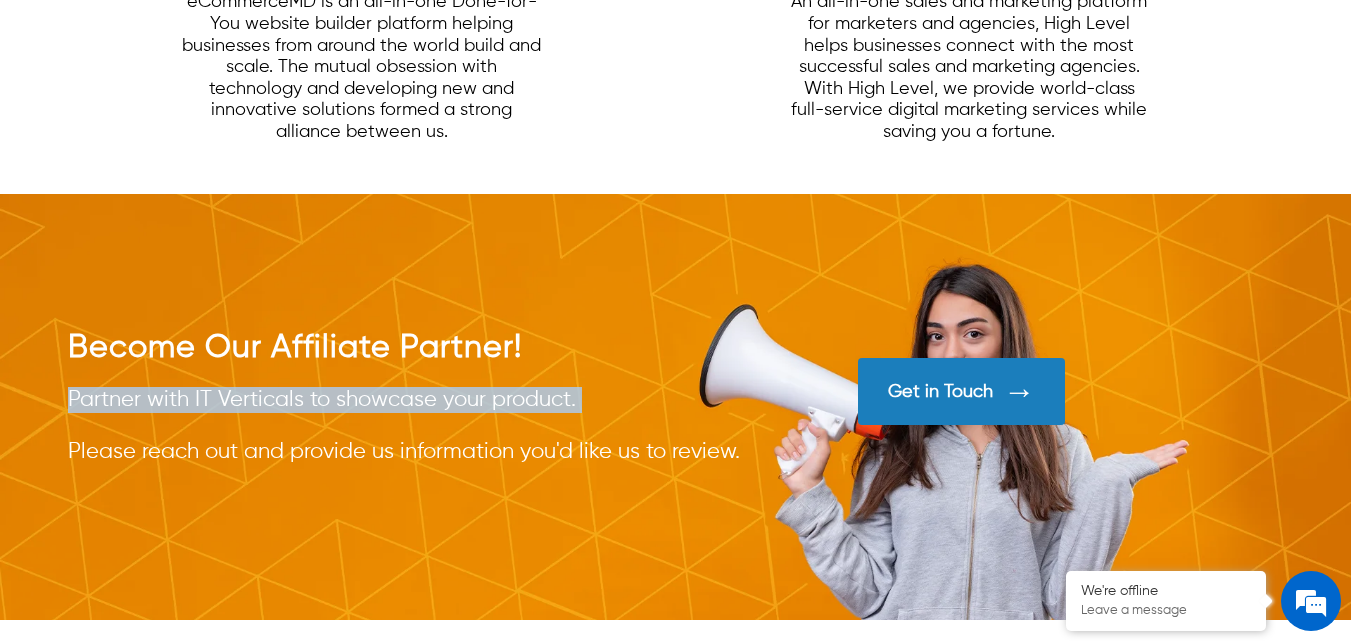 click on "Partner with IT Verticals to showcase your product.  Please reach out and provide us information you'd like us to review." at bounding box center [433, 426] 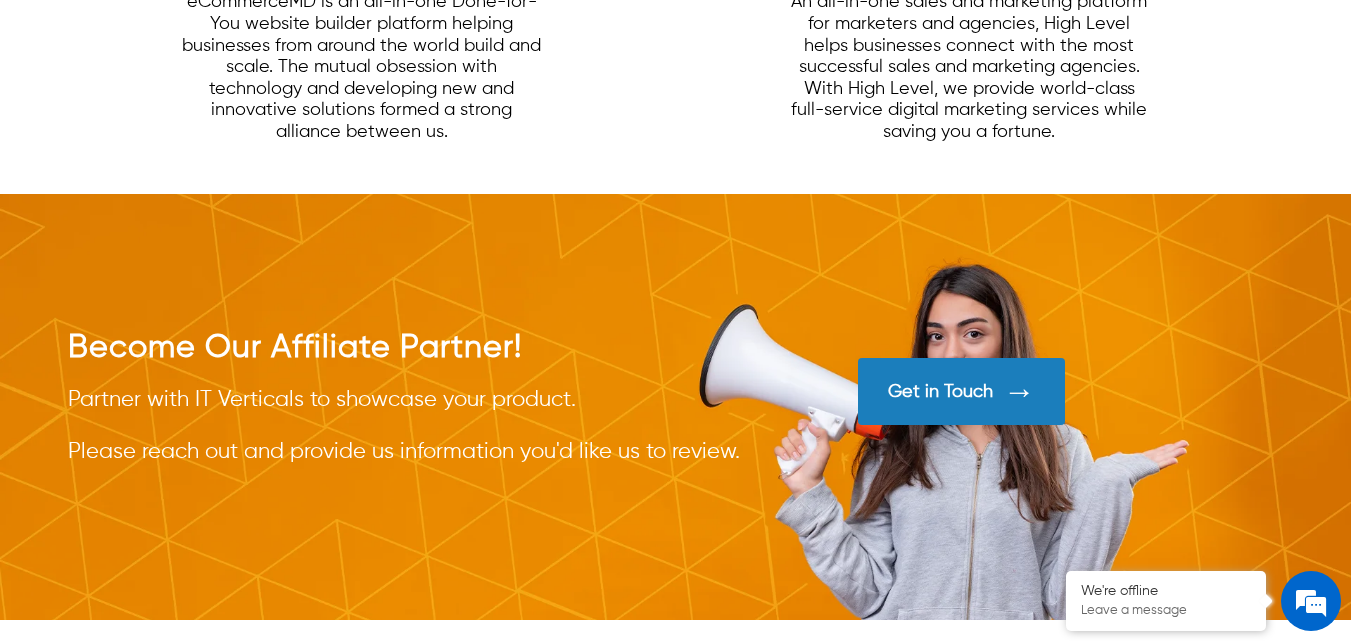 click on "Partner with IT Verticals to showcase your product.  Please reach out and provide us information you'd like us to review." at bounding box center [433, 426] 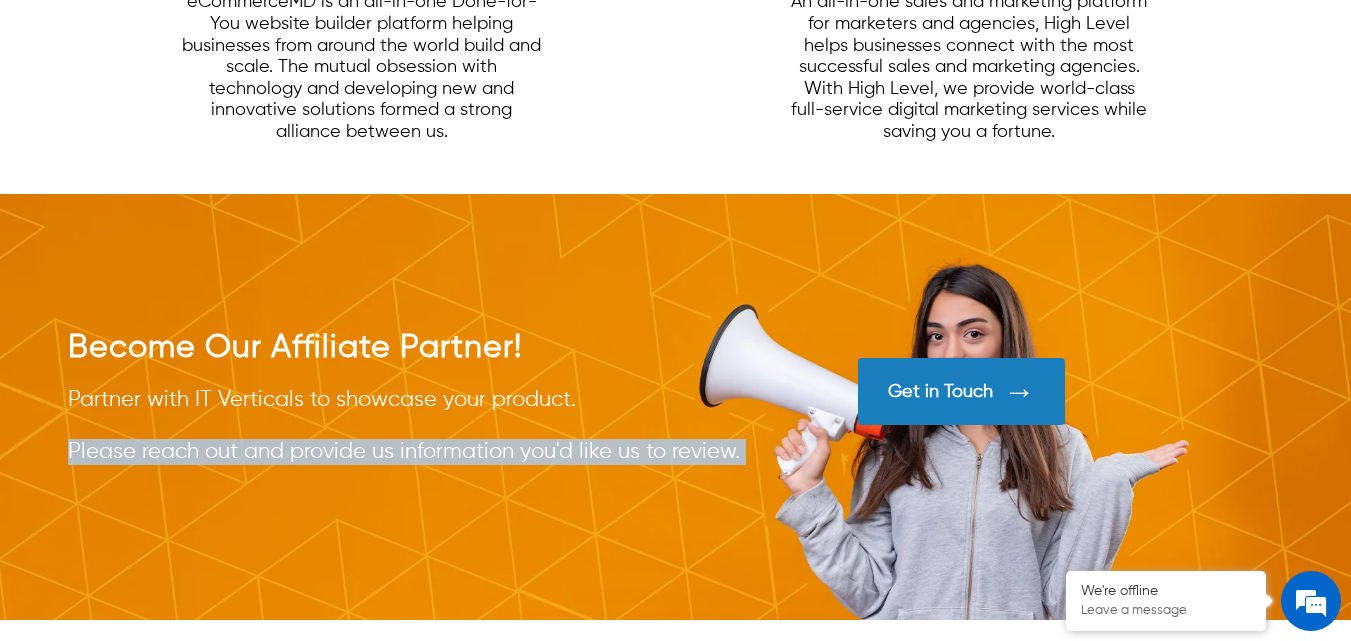 click on "Partner with IT Verticals to showcase your product.  Please reach out and provide us information you'd like us to review." at bounding box center (433, 426) 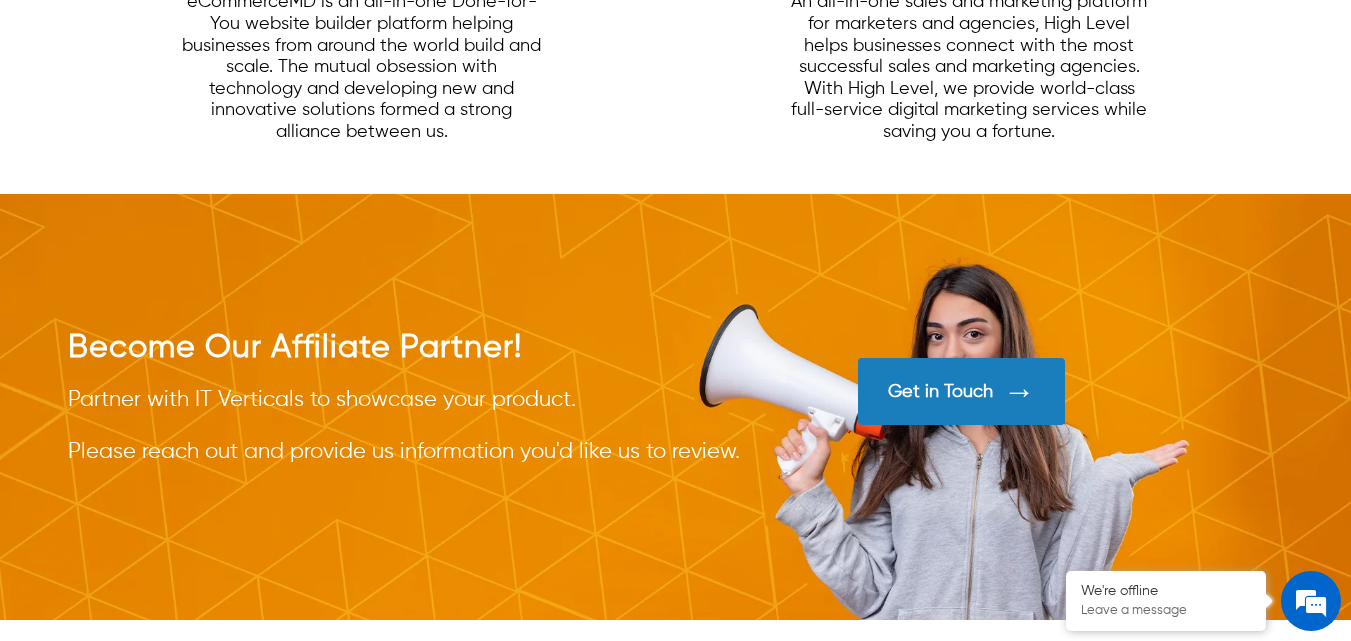 click on "Partner with IT Verticals to showcase your product.  Please reach out and provide us information you'd like us to review." at bounding box center [433, 426] 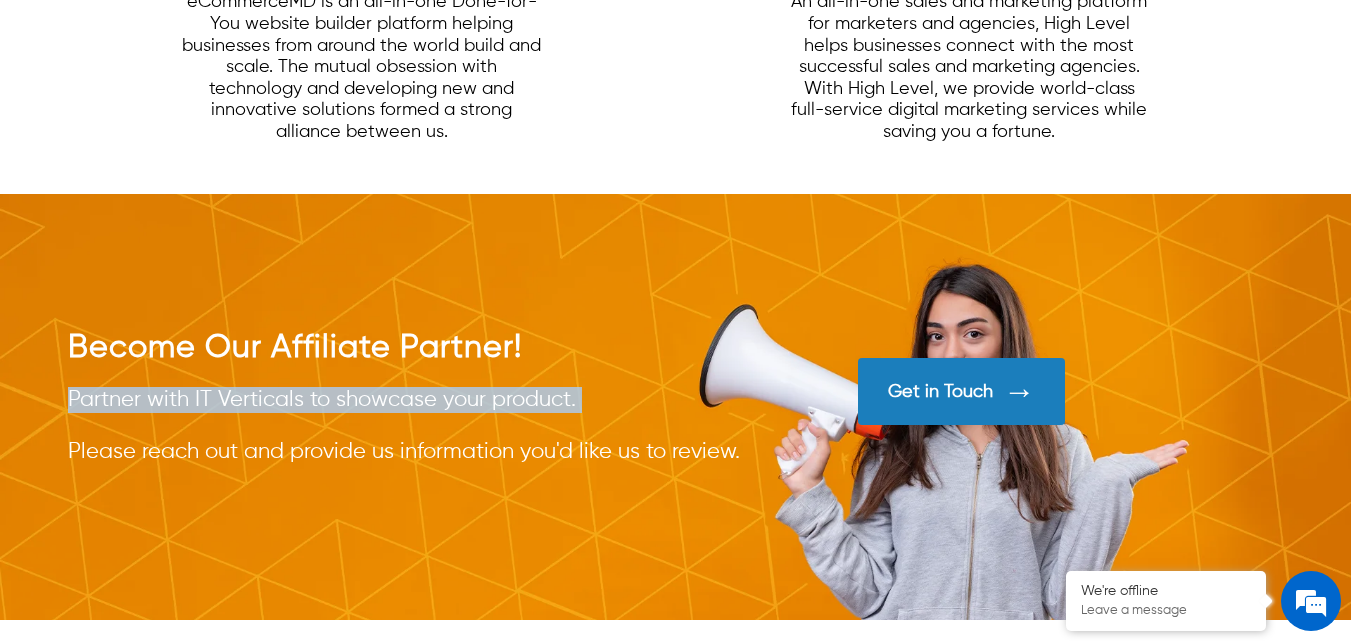 click on "Partner with IT Verticals to showcase your product.  Please reach out and provide us information you'd like us to review." at bounding box center [433, 426] 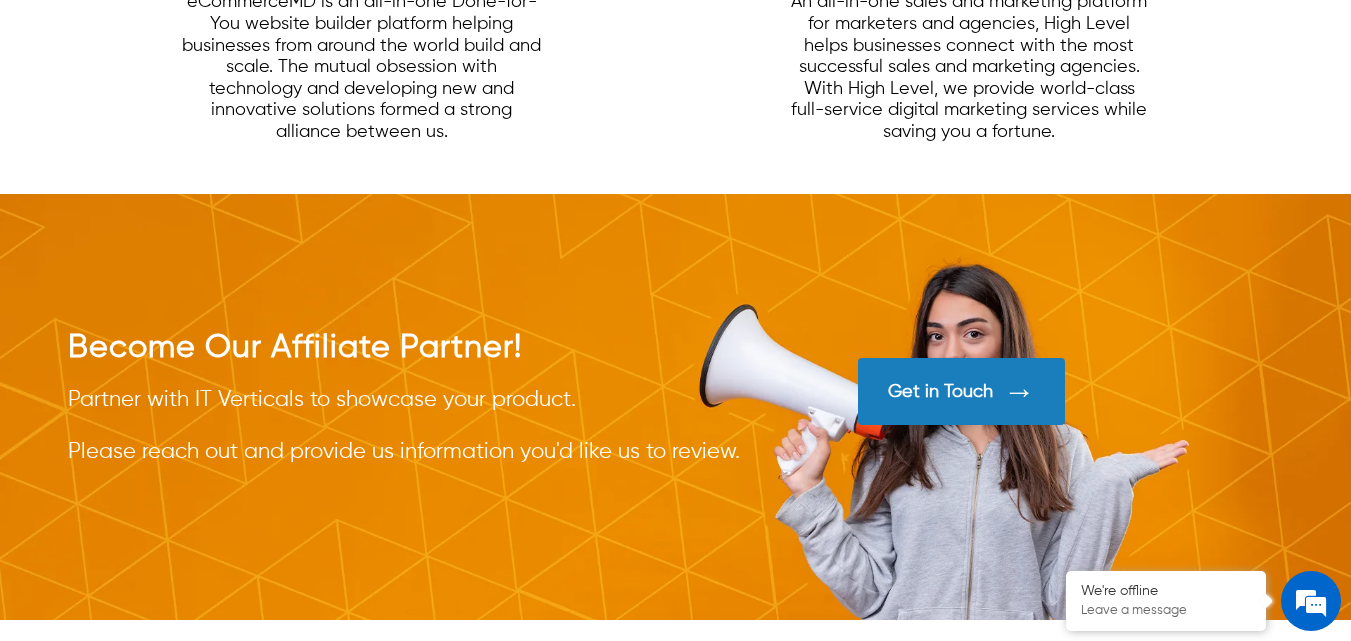click on "Become Our Affiliate Partner!" at bounding box center [433, 348] 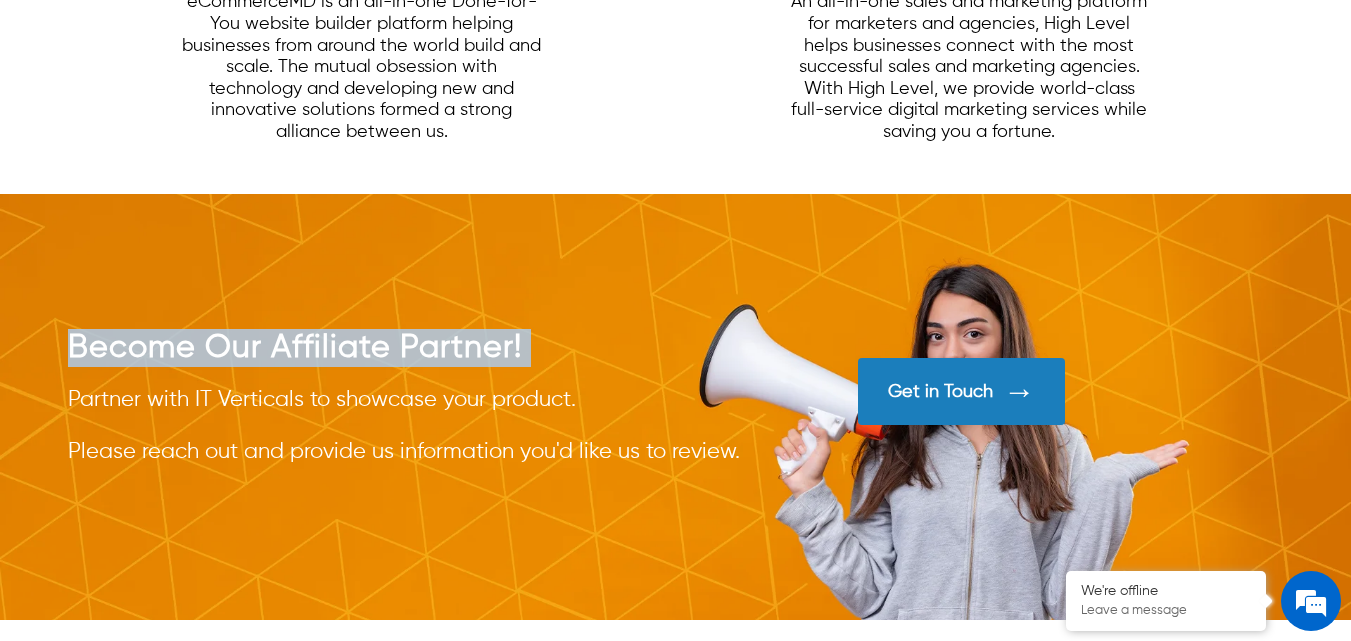 click on "Become Our Affiliate Partner!" at bounding box center [433, 348] 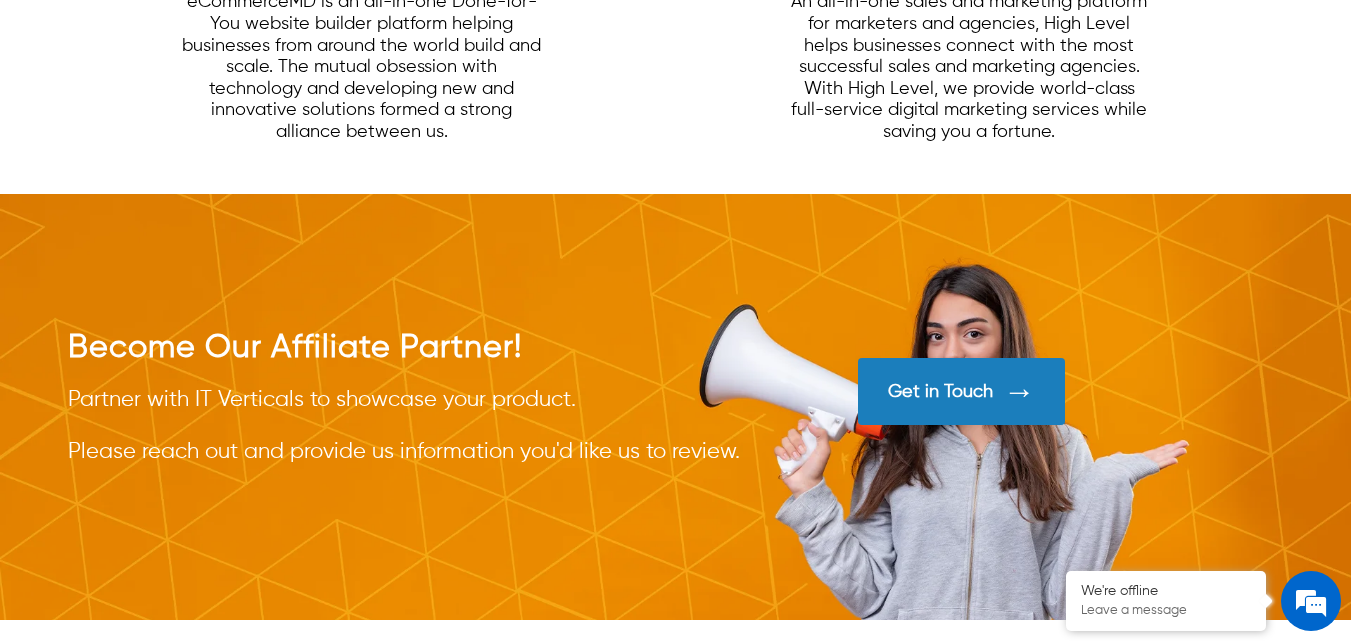 click on "Partner with IT Verticals to showcase your product.  Please reach out and provide us information you'd like us to review." at bounding box center (433, 426) 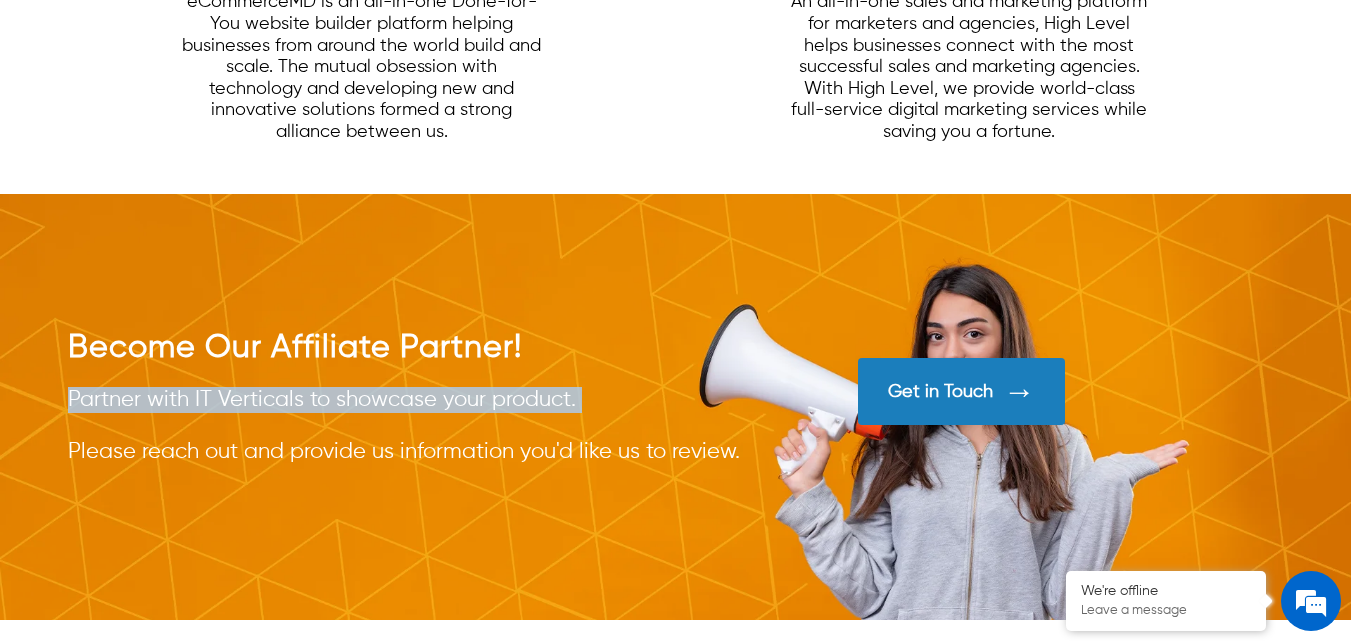 click on "Partner with IT Verticals to showcase your product.  Please reach out and provide us information you'd like us to review." at bounding box center [433, 426] 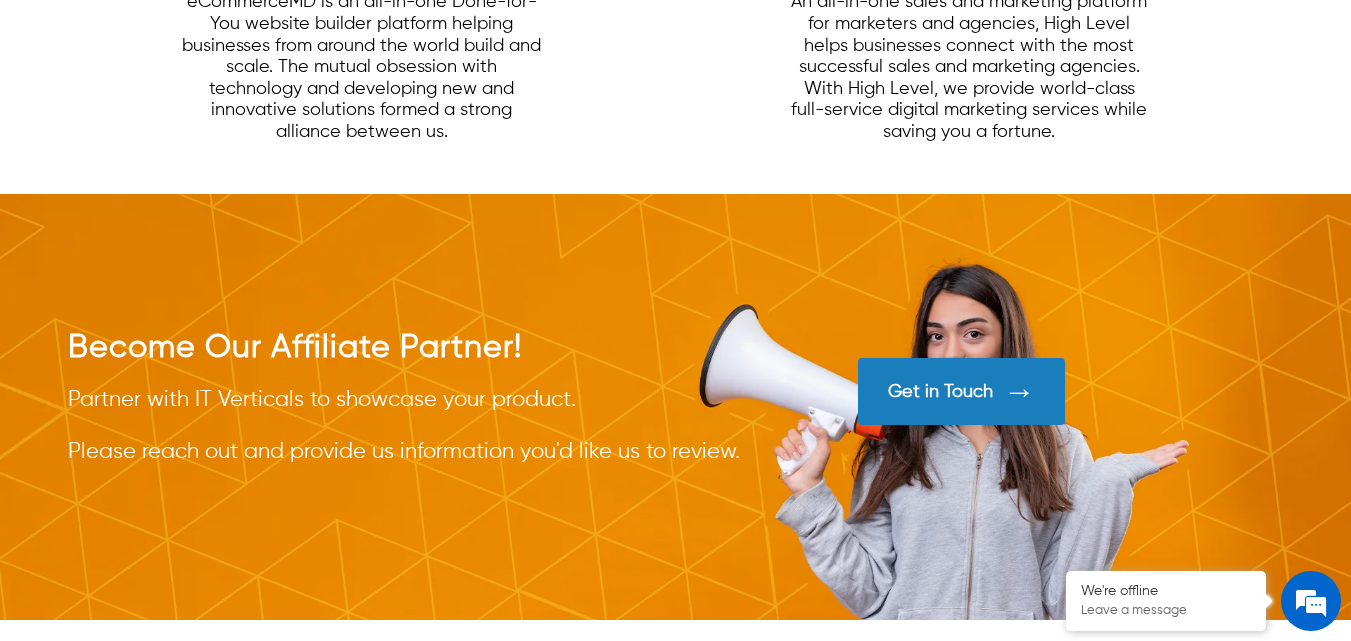 click on "Partner with IT Verticals to showcase your product.  Please reach out and provide us information you'd like us to review." at bounding box center (433, 426) 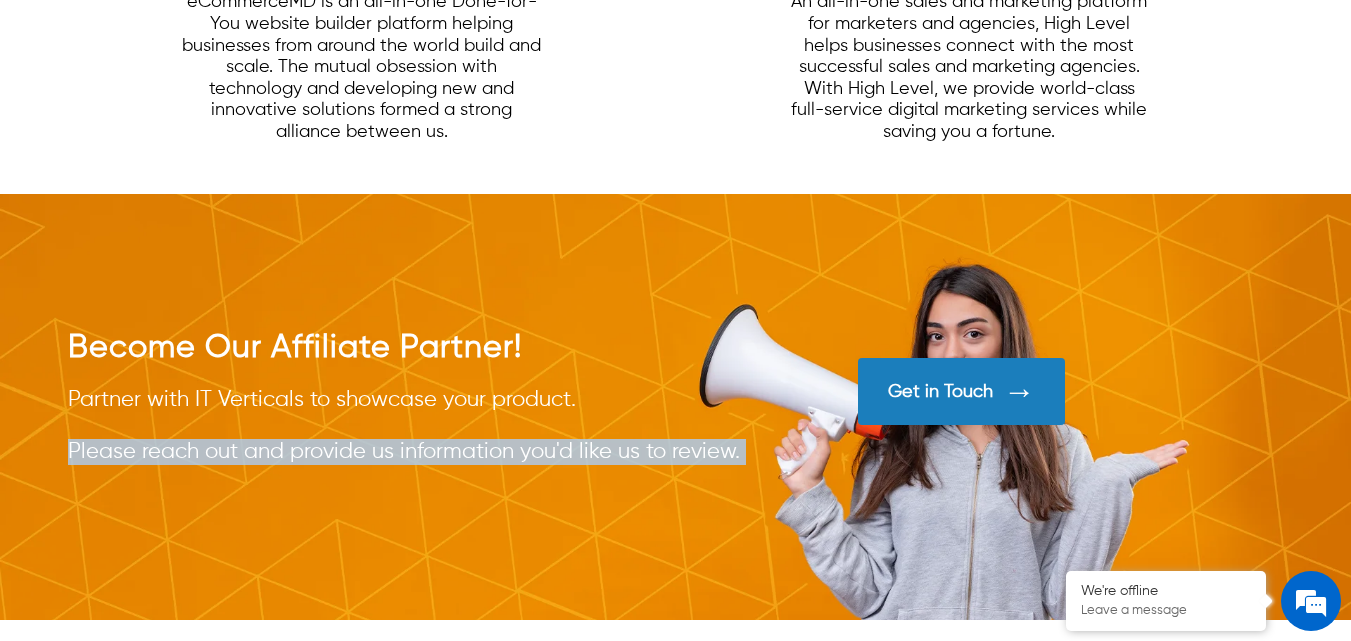 click on "Partner with IT Verticals to showcase your product.  Please reach out and provide us information you'd like us to review." at bounding box center (433, 426) 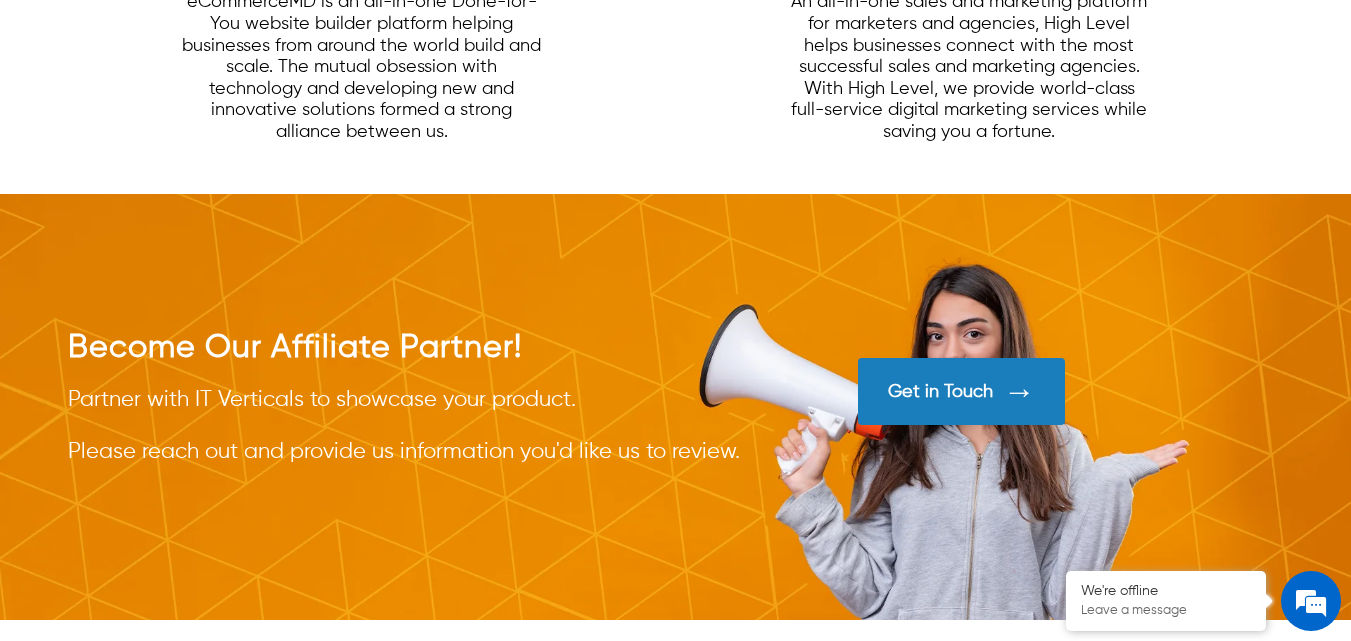 click on "Become Our Affiliate Partner!" at bounding box center (433, 348) 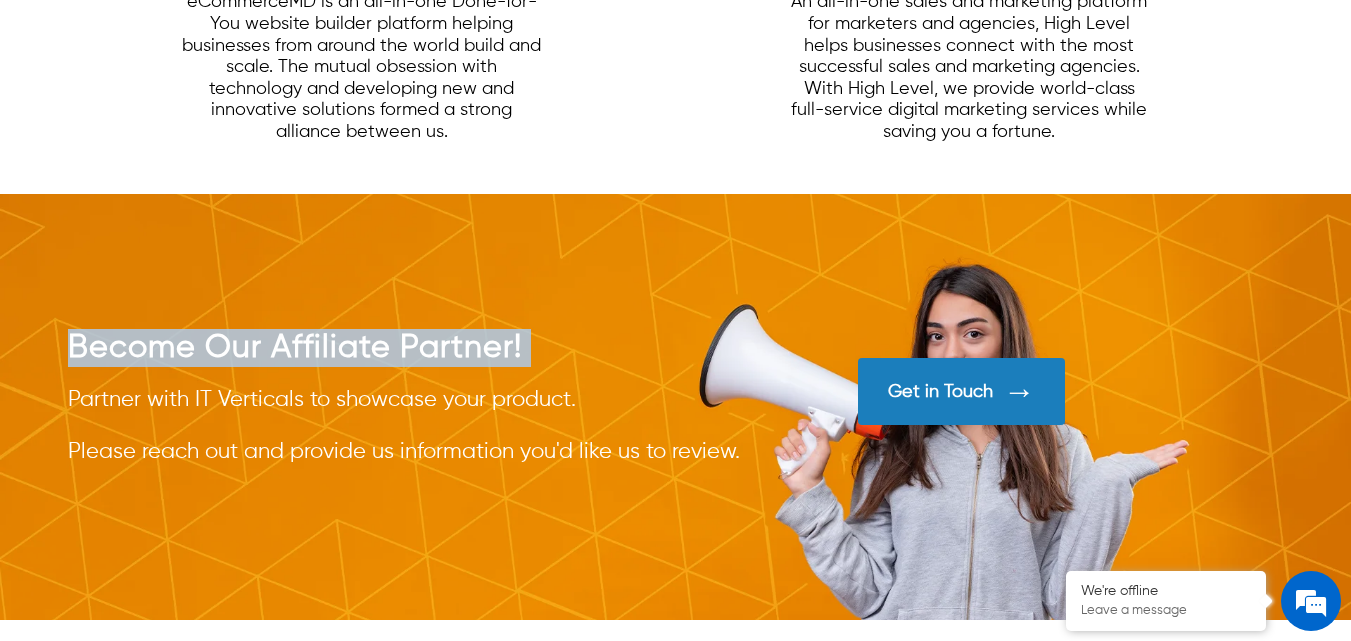 click on "Become Our Affiliate Partner!" at bounding box center (433, 348) 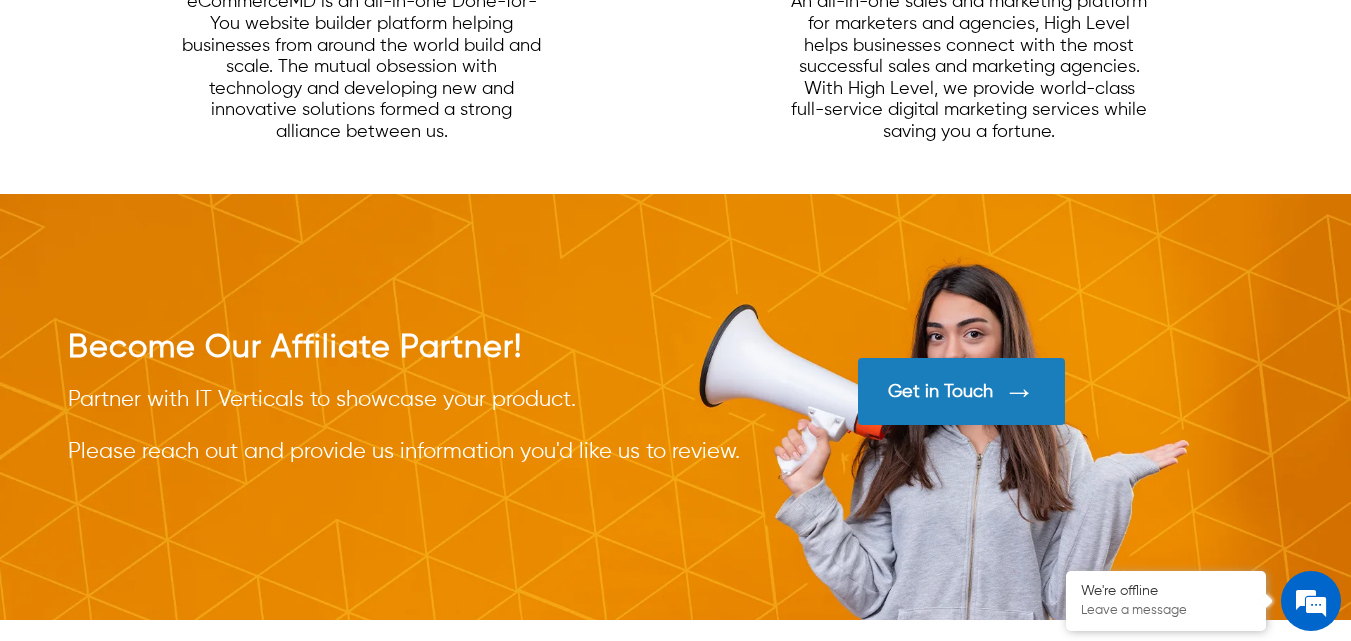 click on "Partner with IT Verticals to showcase your product.  Please reach out and provide us information you'd like us to review." at bounding box center [433, 426] 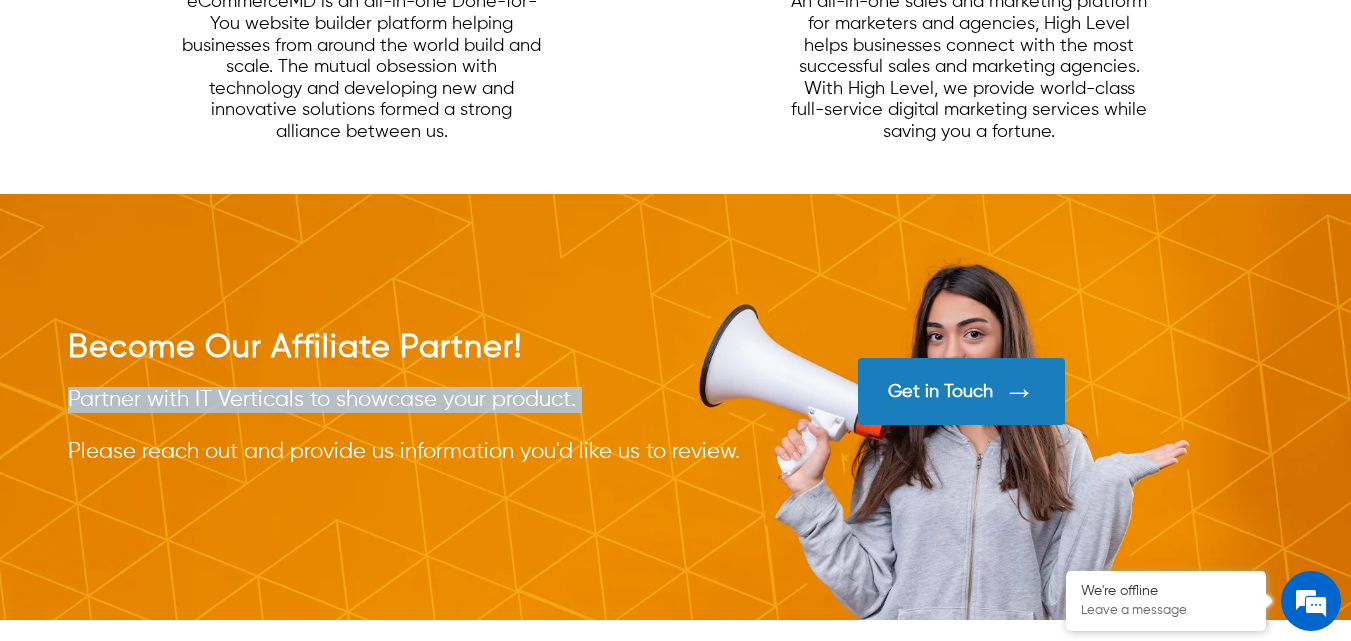 click on "Partner with IT Verticals to showcase your product.  Please reach out and provide us information you'd like us to review." at bounding box center (433, 426) 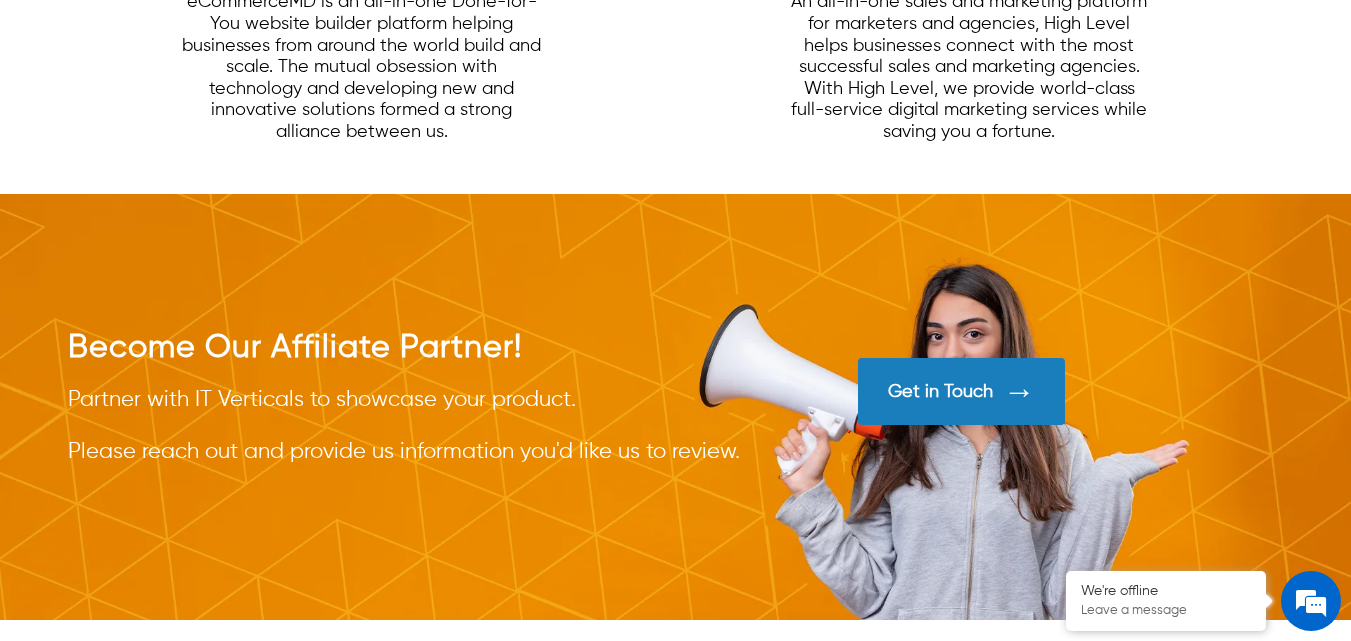 click on "Partner with IT Verticals to showcase your product.  Please reach out and provide us information you'd like us to review." at bounding box center (433, 426) 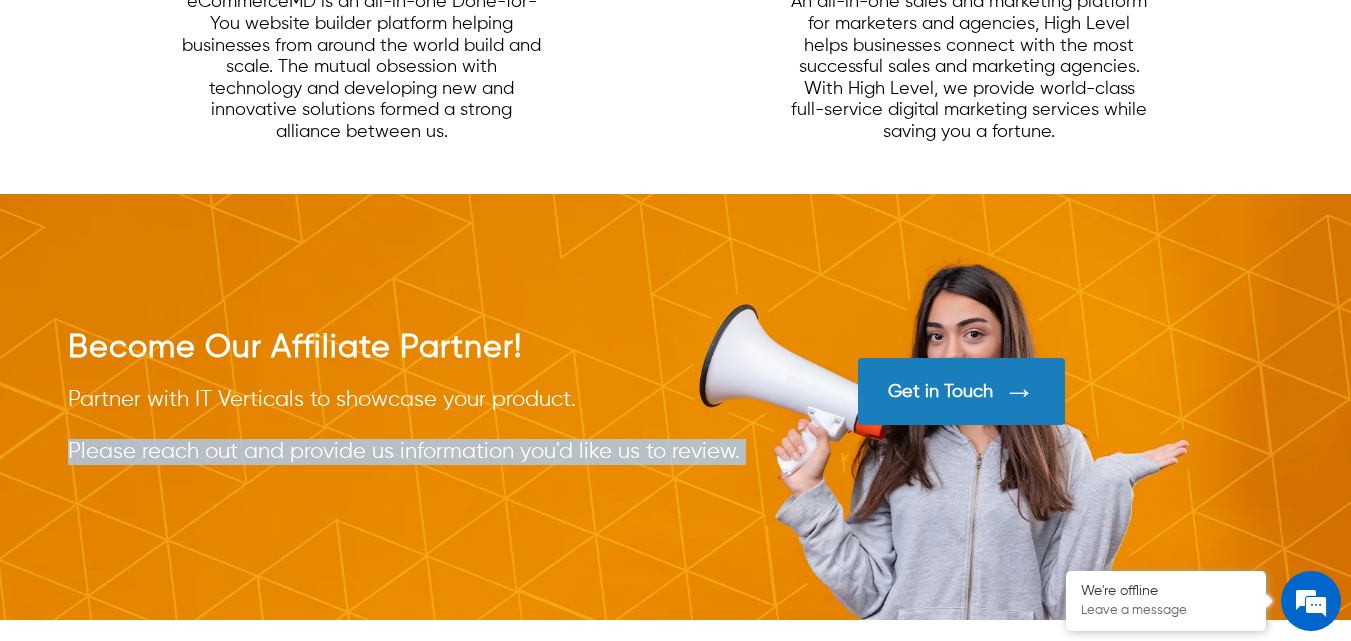click on "Partner with IT Verticals to showcase your product.  Please reach out and provide us information you'd like us to review." at bounding box center [433, 426] 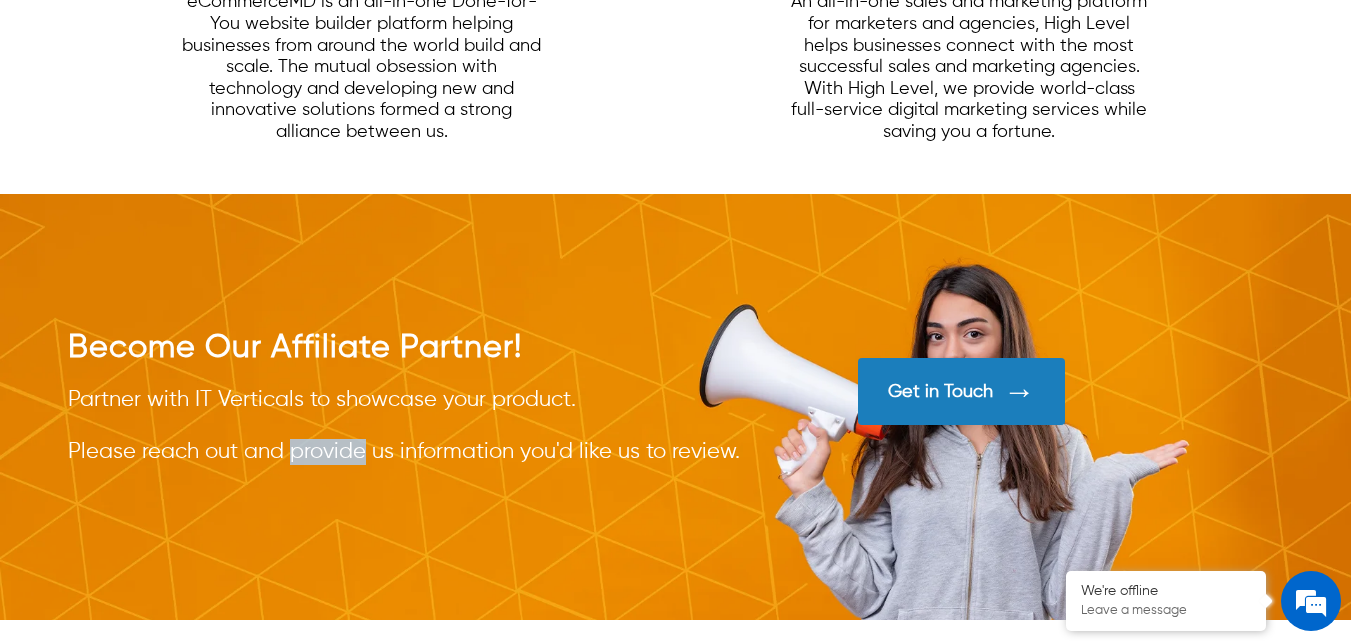 click on "Partner with IT Verticals to showcase your product.  Please reach out and provide us information you'd like us to review." at bounding box center [433, 426] 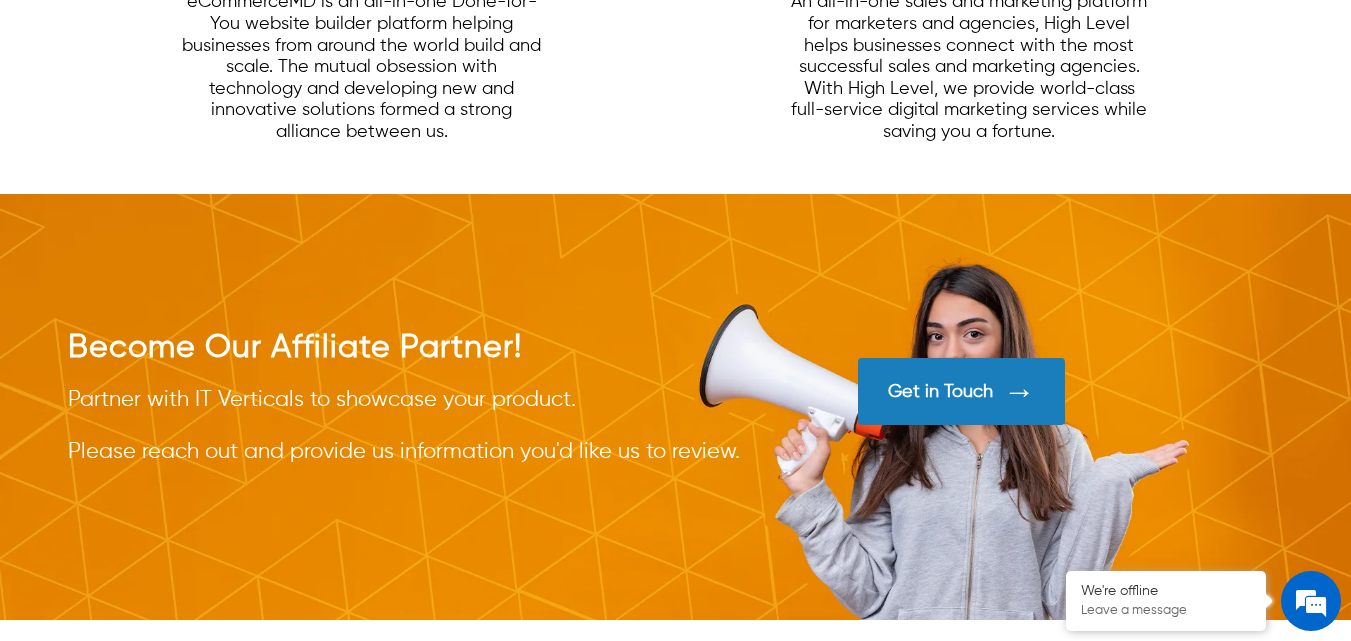 click on "Partner with IT Verticals to showcase your product.  Please reach out and provide us information you'd like us to review." at bounding box center [433, 426] 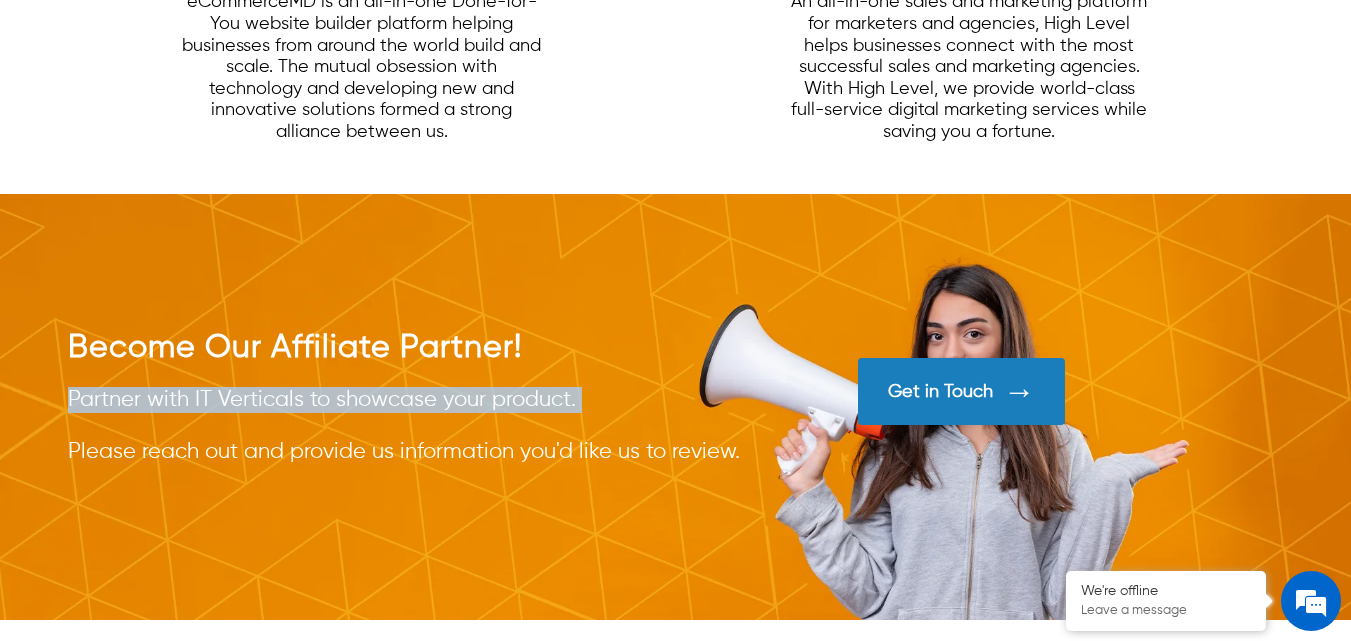 click on "Partner with IT Verticals to showcase your product.  Please reach out and provide us information you'd like us to review." at bounding box center (433, 426) 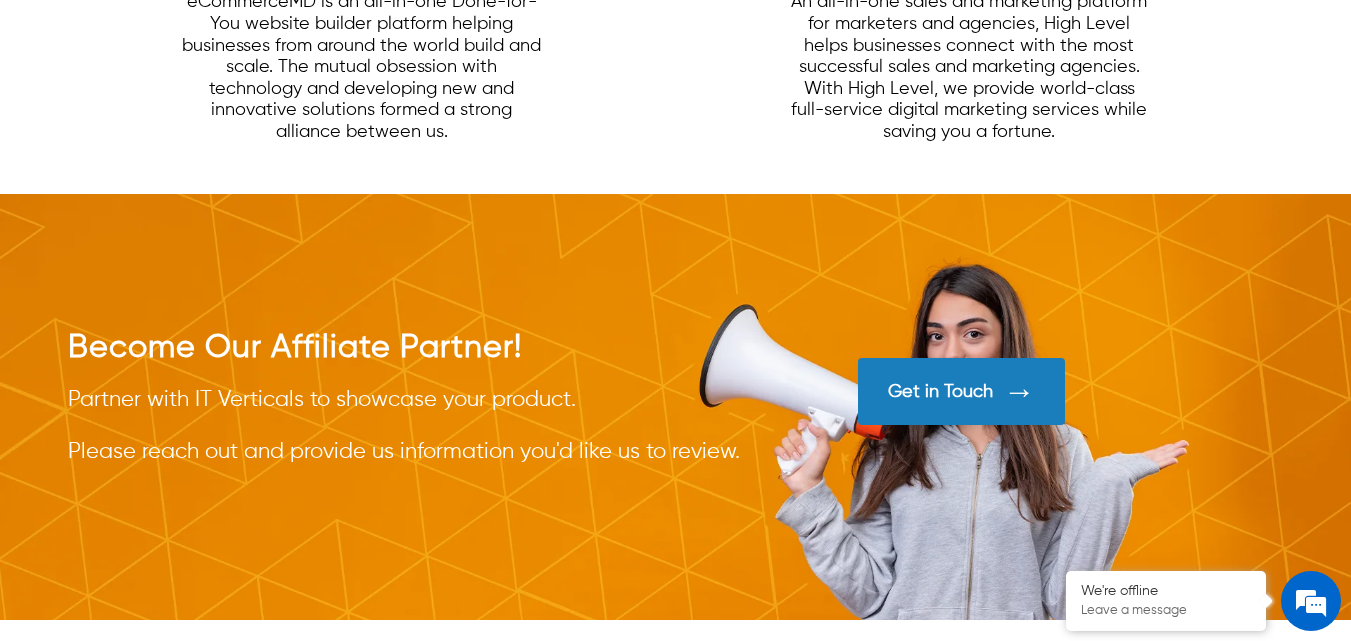 click on "Partner with IT Verticals to showcase your product.  Please reach out and provide us information you'd like us to review." at bounding box center [433, 426] 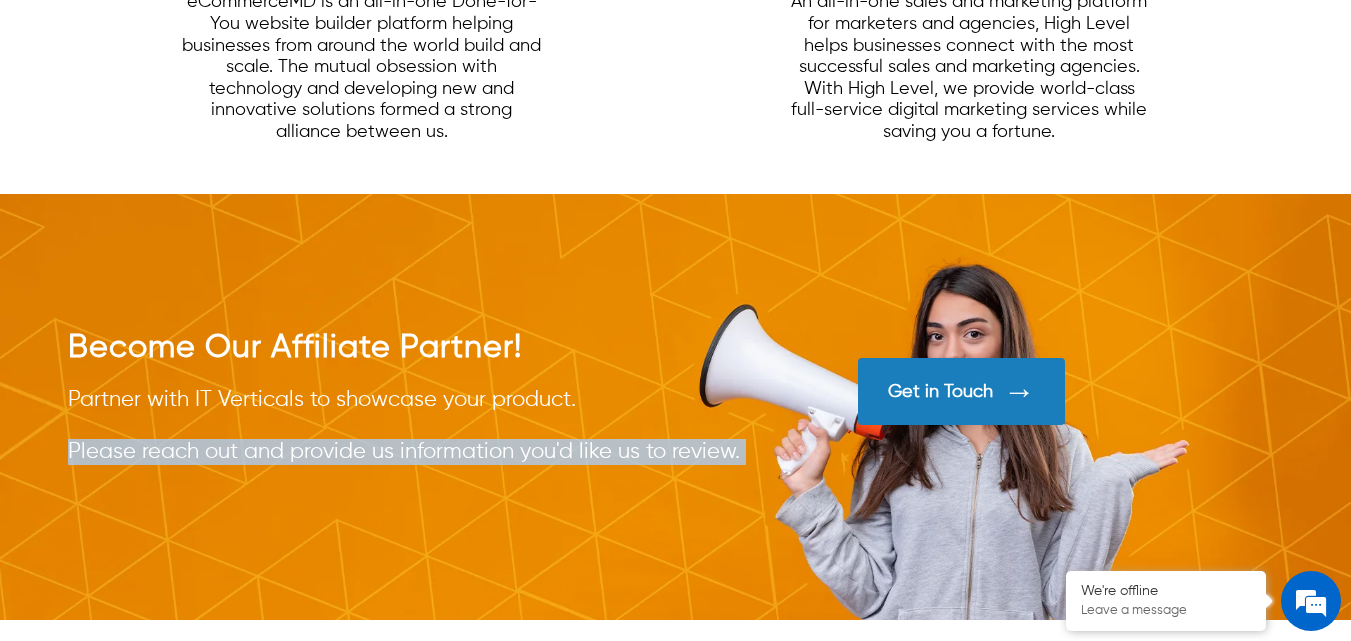 click on "Partner with IT Verticals to showcase your product.  Please reach out and provide us information you'd like us to review." at bounding box center [433, 426] 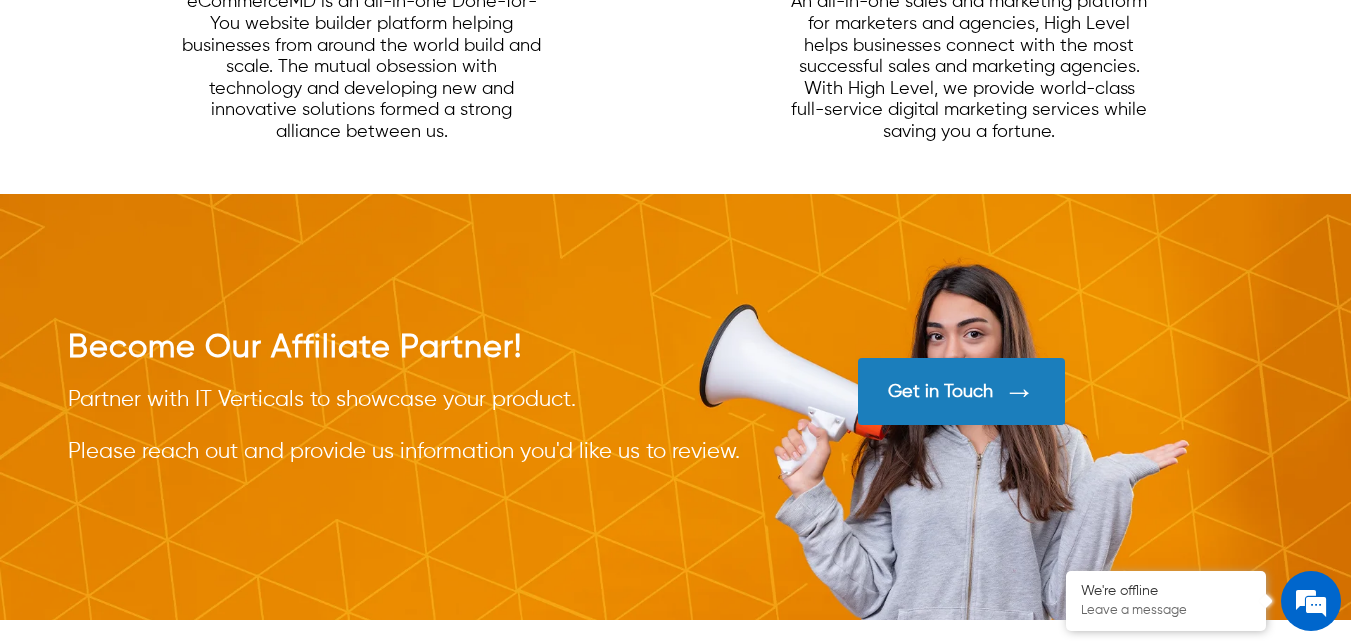 click on "Partner with IT Verticals to showcase your product.  Please reach out and provide us information you'd like us to review." at bounding box center [433, 426] 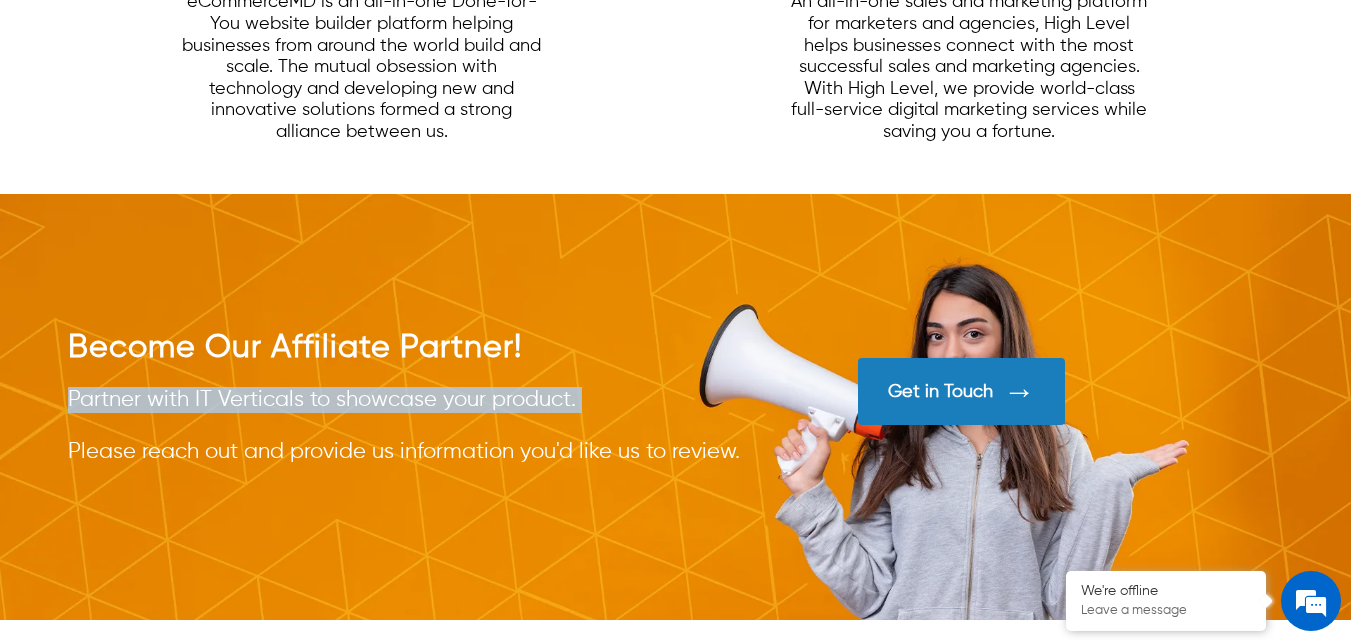 click on "Partner with IT Verticals to showcase your product.  Please reach out and provide us information you'd like us to review." at bounding box center [433, 426] 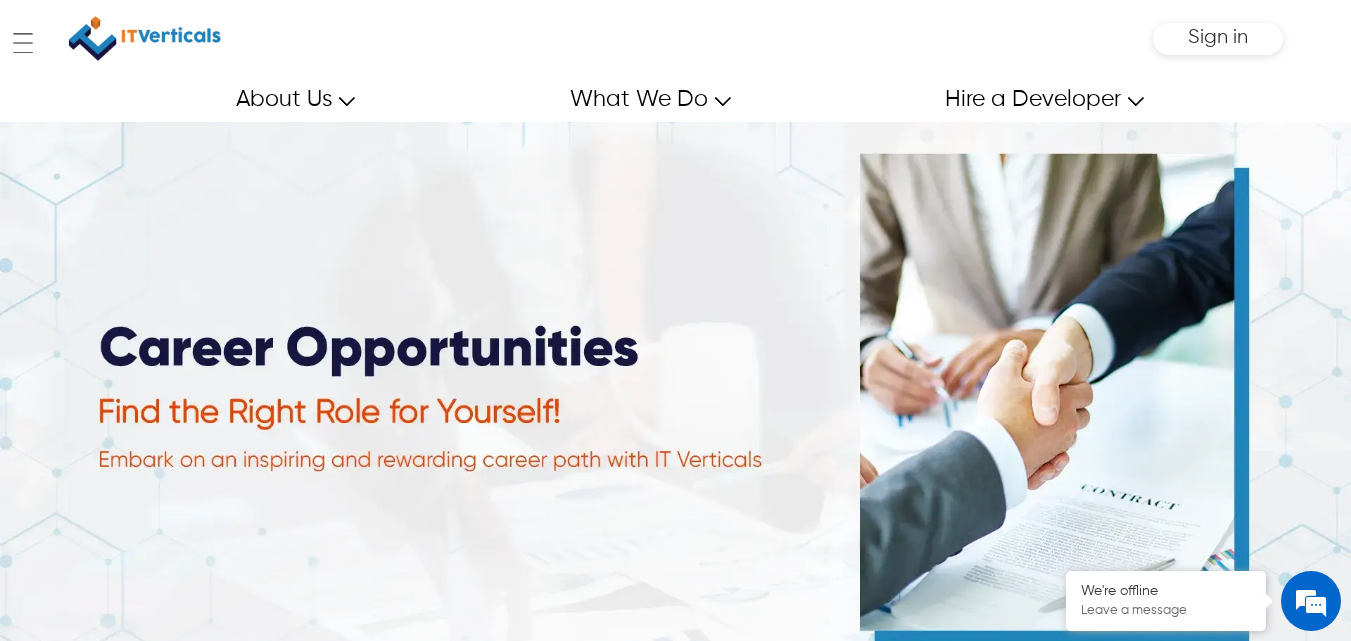 scroll, scrollTop: 0, scrollLeft: 0, axis: both 